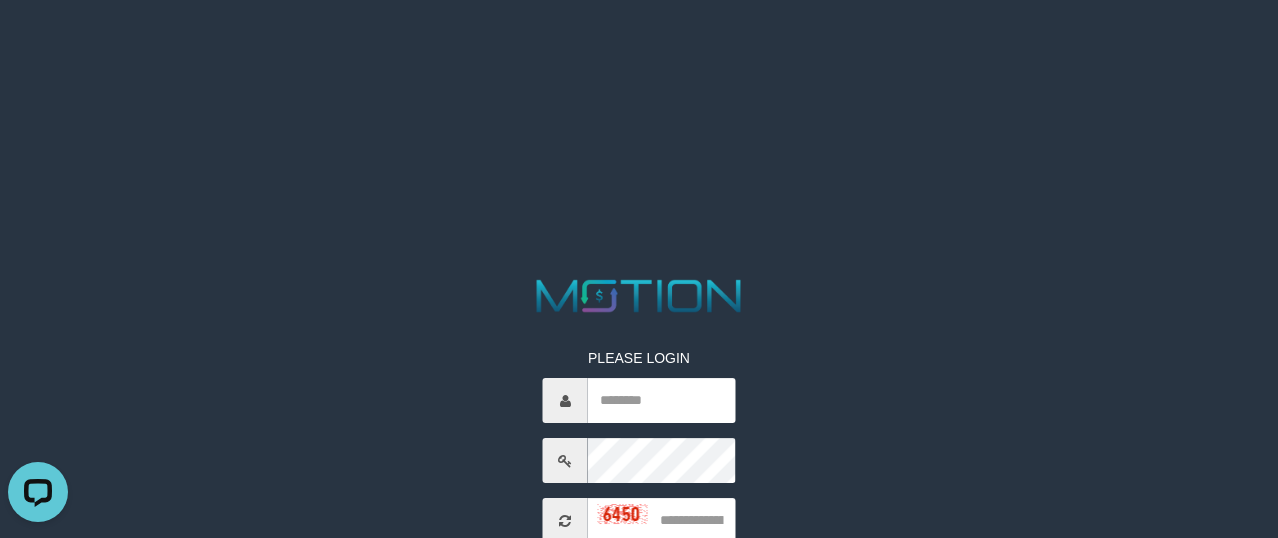 scroll, scrollTop: 222, scrollLeft: 0, axis: vertical 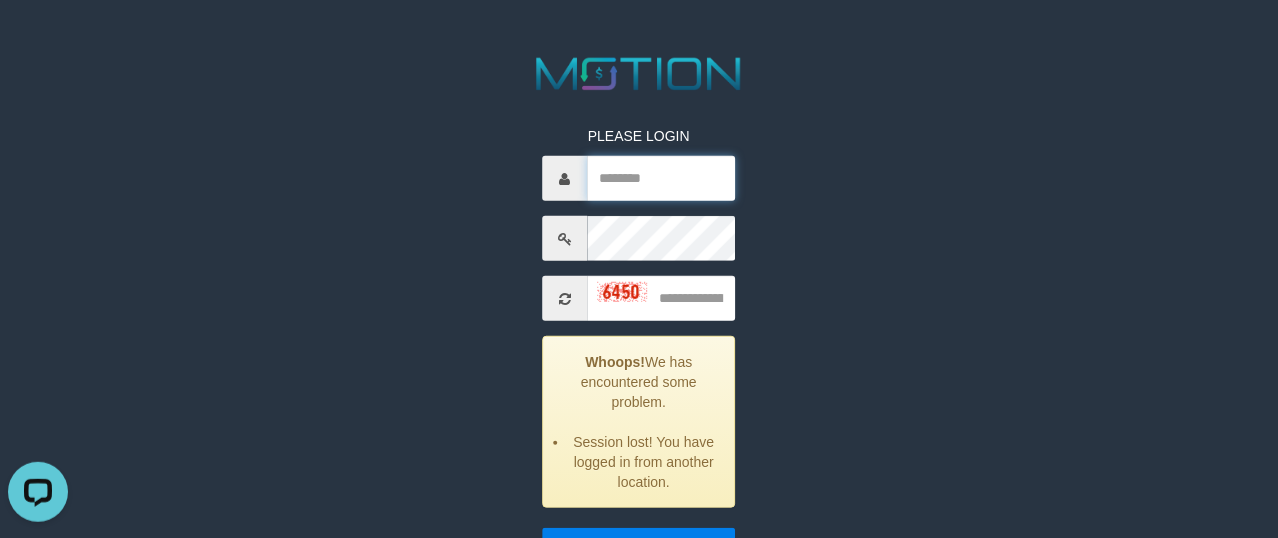 type on "*********" 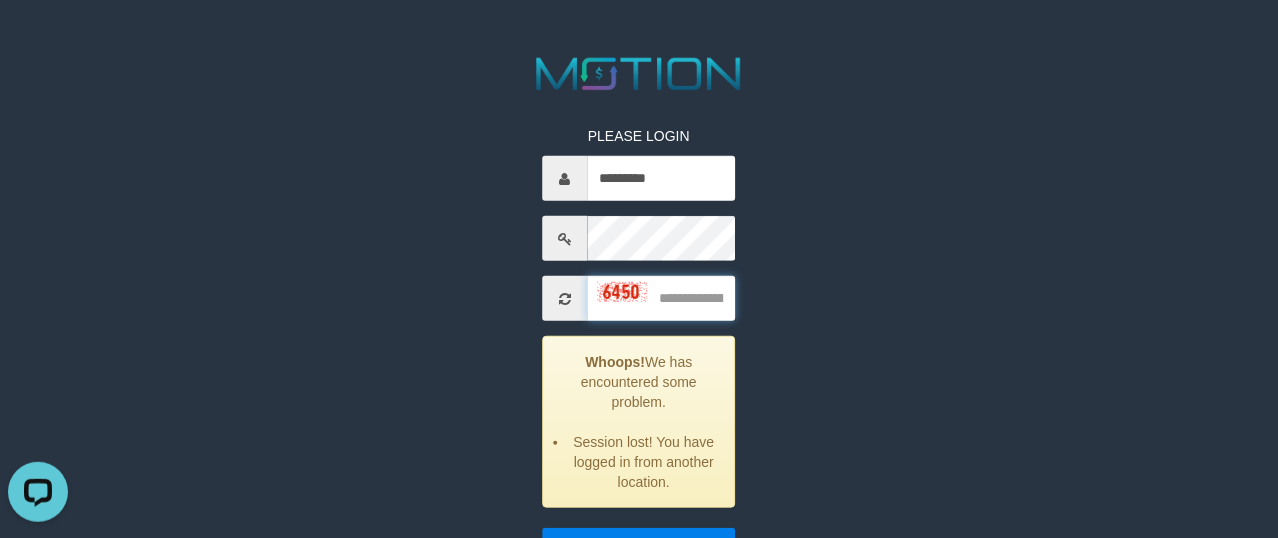 click at bounding box center (662, 298) 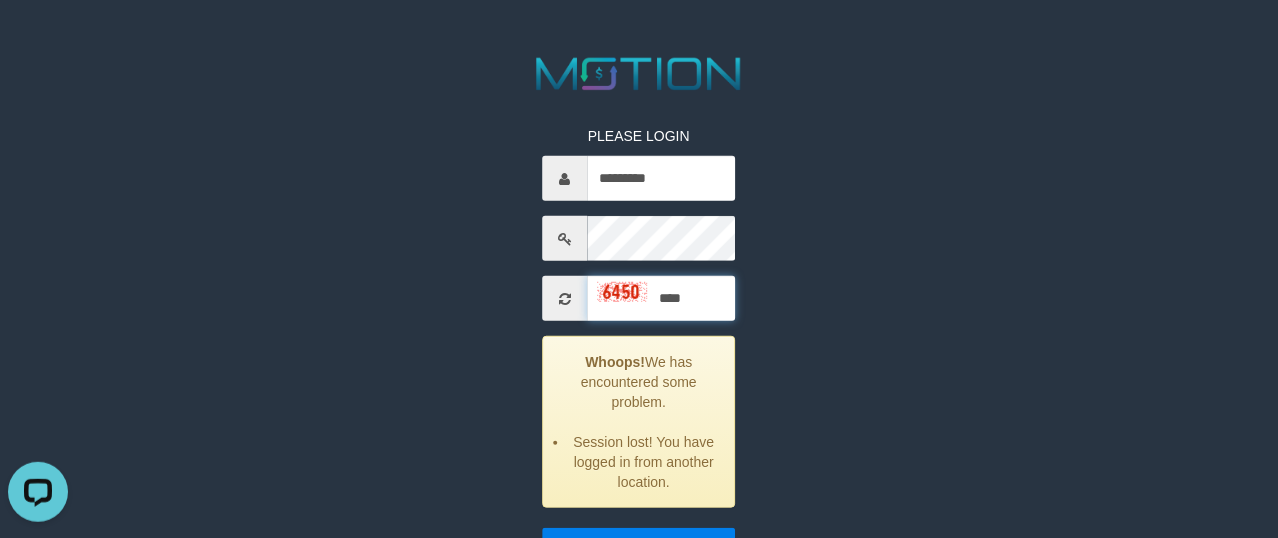 type on "****" 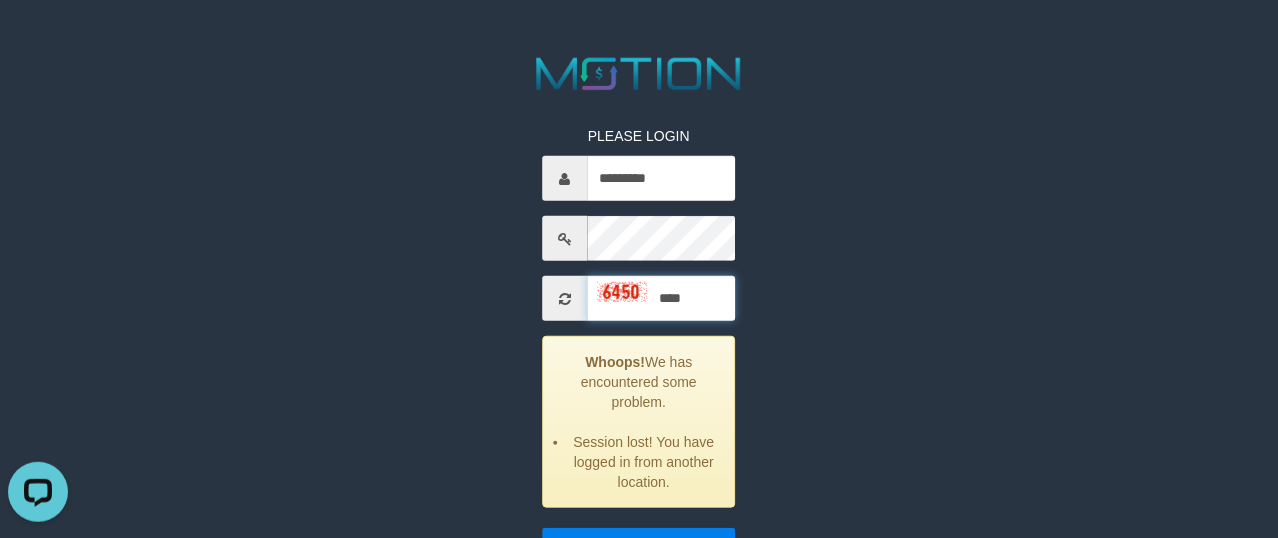 click on "*****" at bounding box center [639, 549] 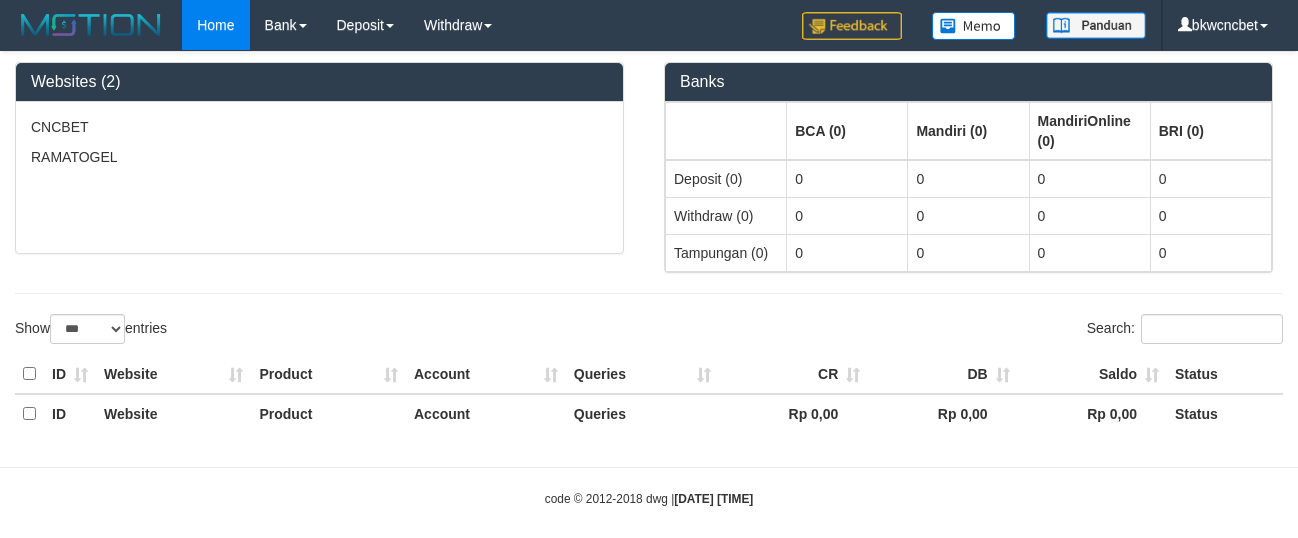 select on "***" 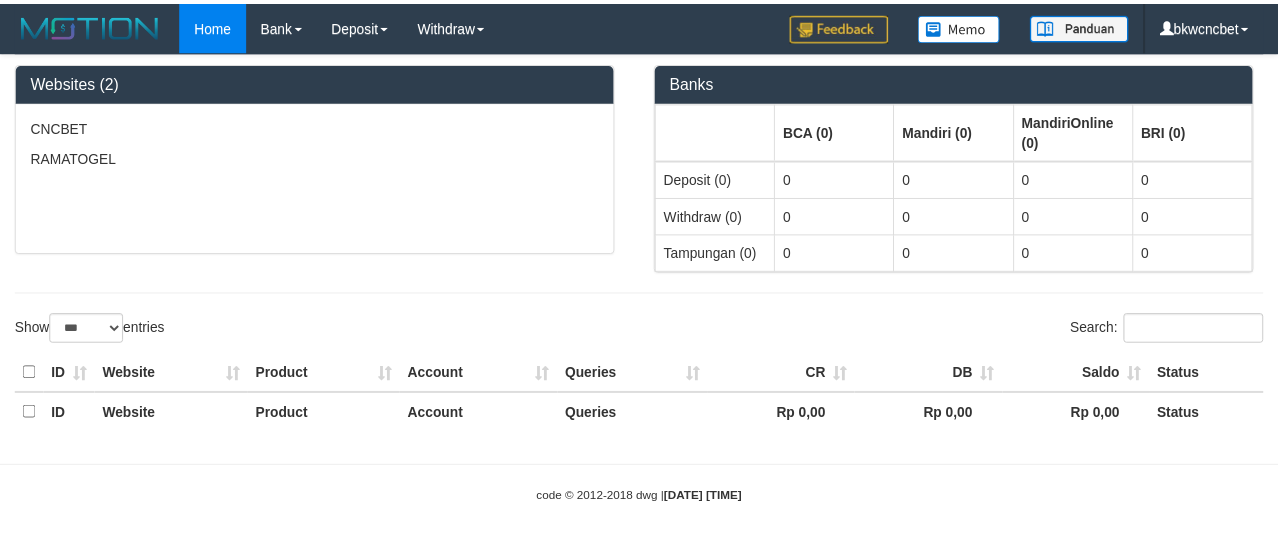 scroll, scrollTop: 0, scrollLeft: 0, axis: both 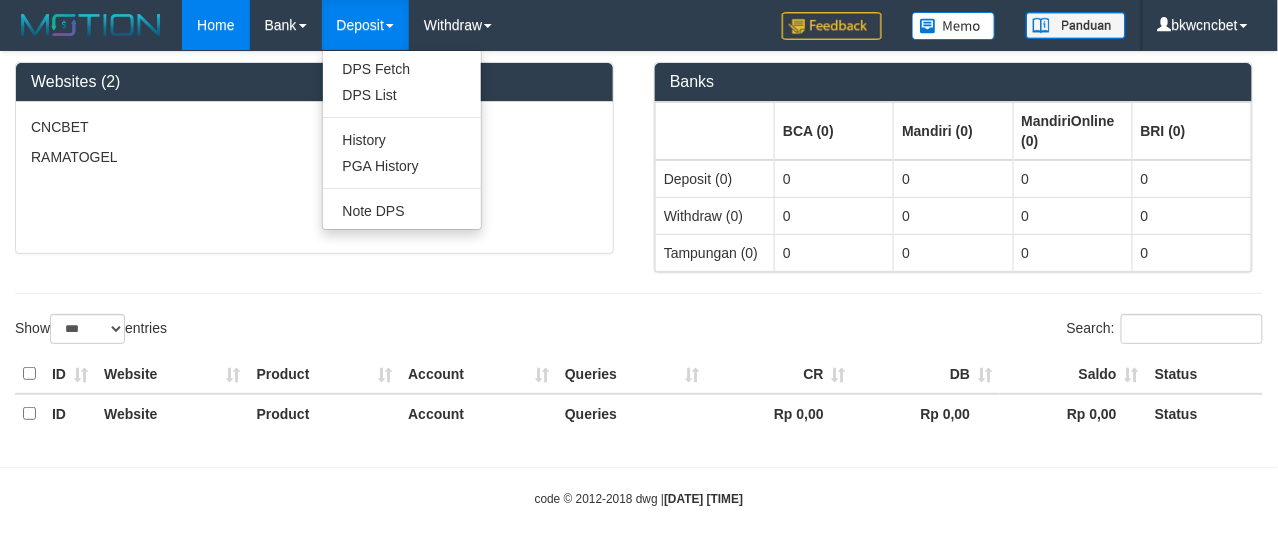 click on "Deposit" at bounding box center [365, 25] 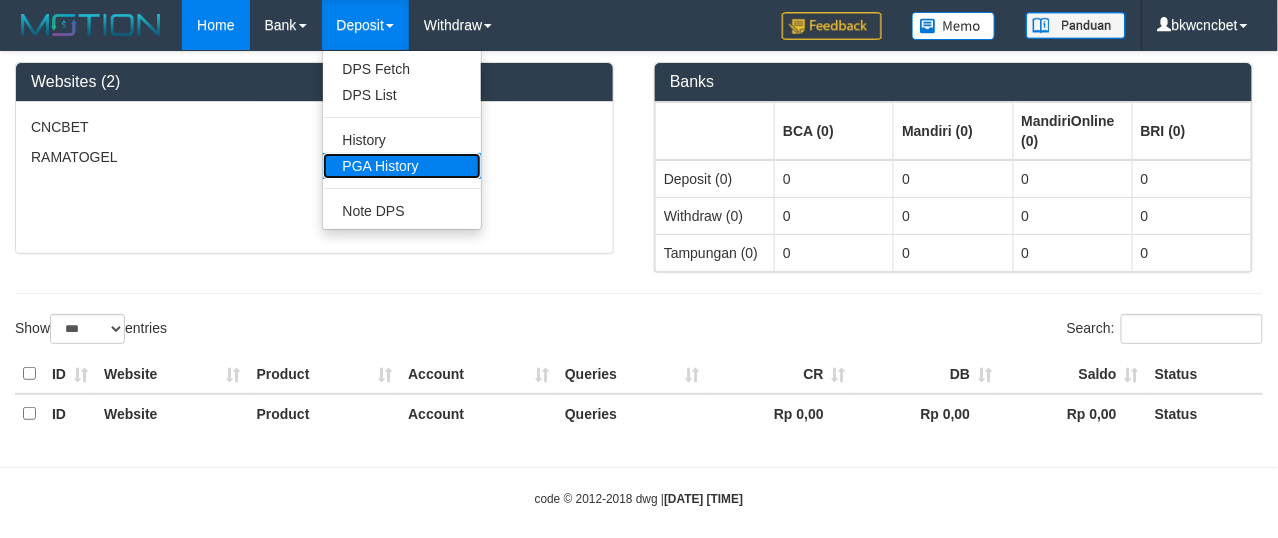 click on "PGA History" at bounding box center [402, 166] 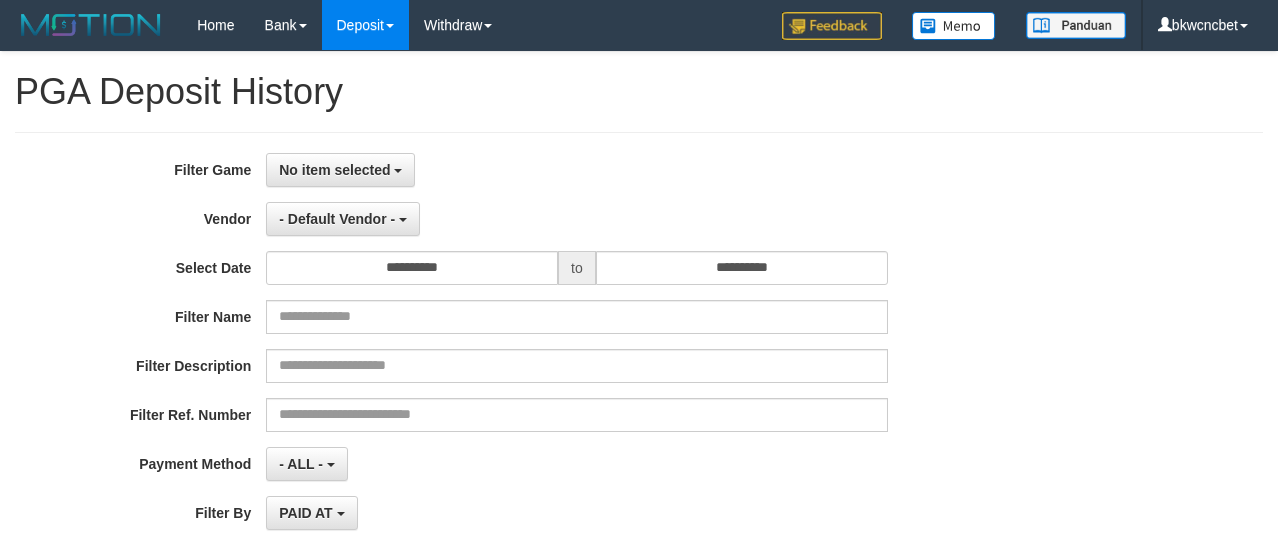 select 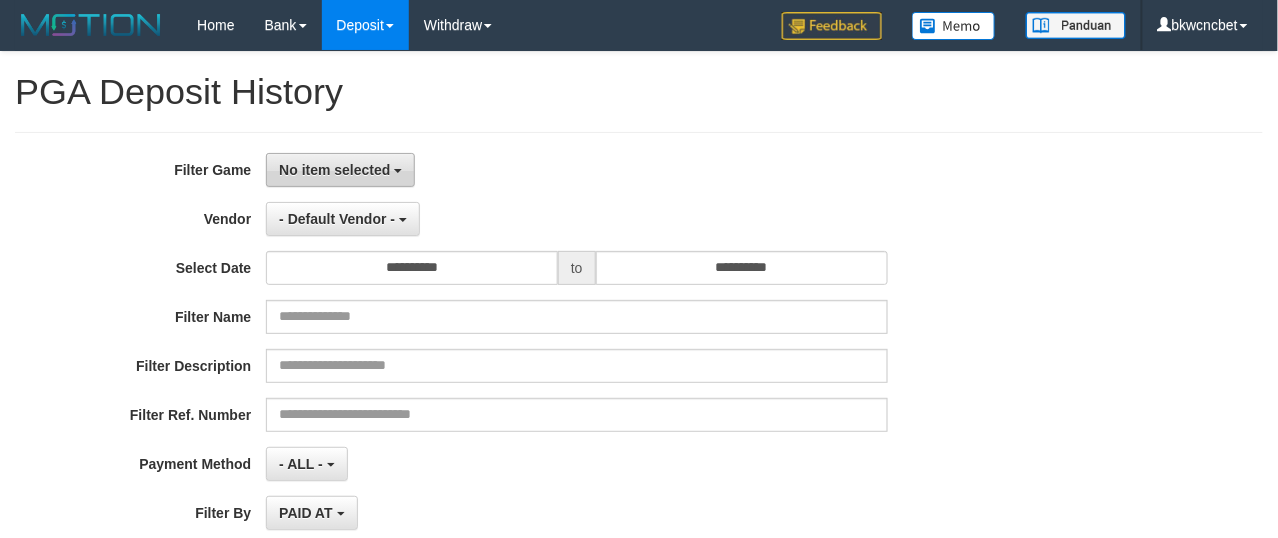 click on "No item selected" at bounding box center (334, 170) 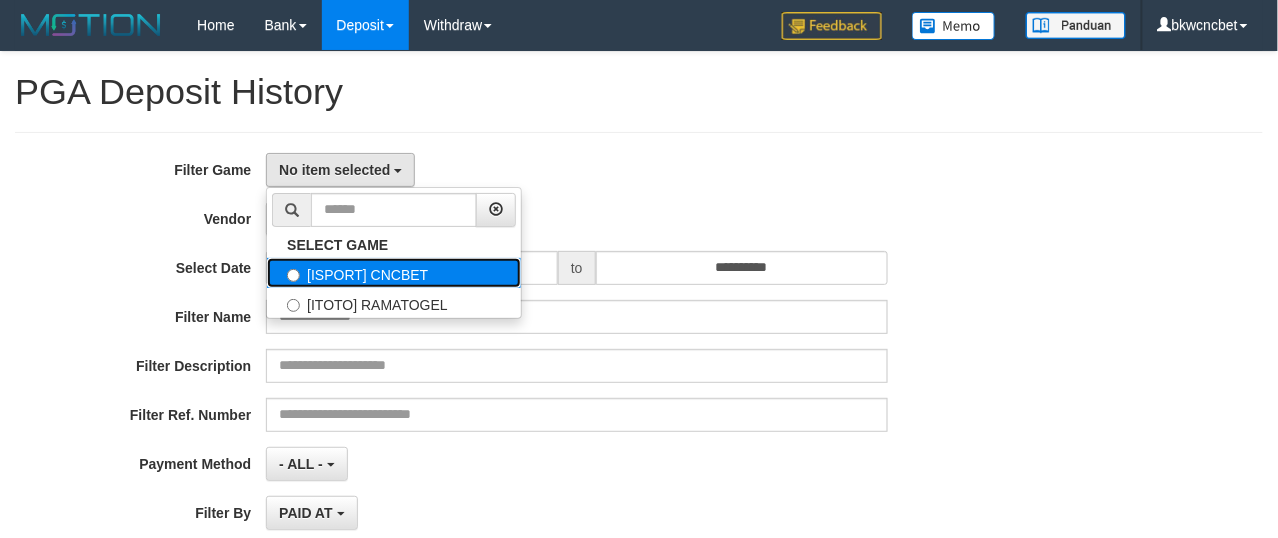 click on "[ISPORT] CNCBET" at bounding box center [394, 273] 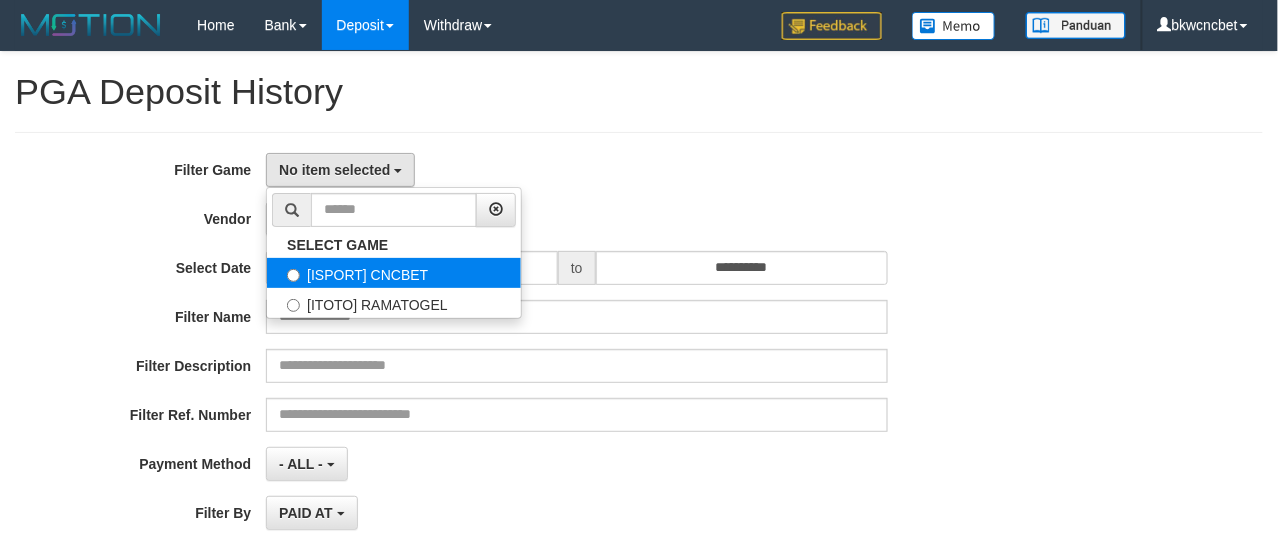 select on "****" 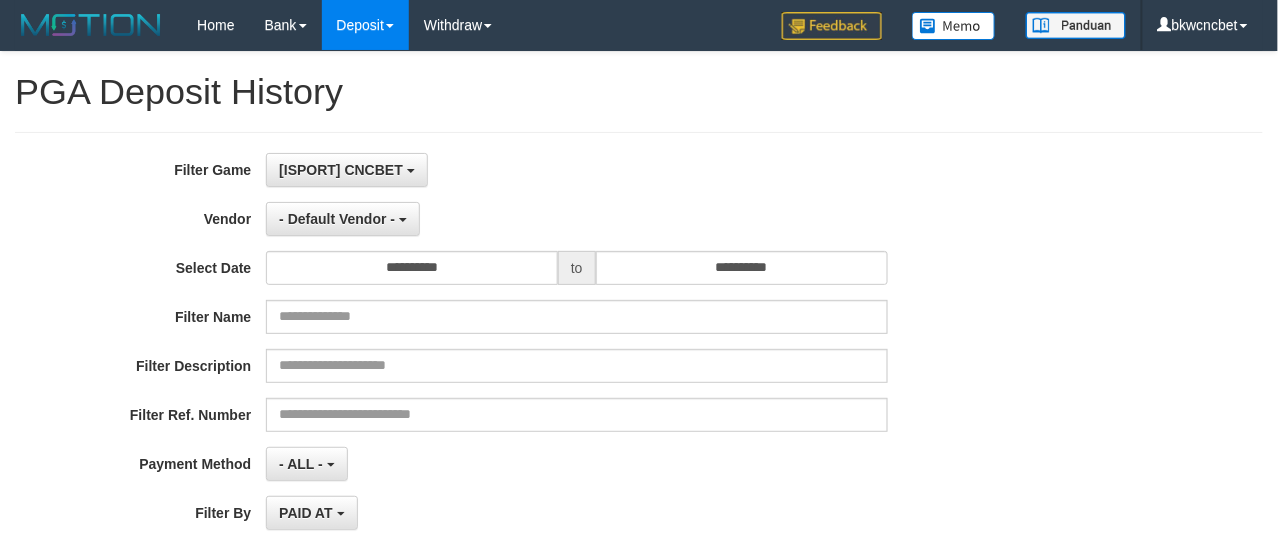 scroll, scrollTop: 17, scrollLeft: 0, axis: vertical 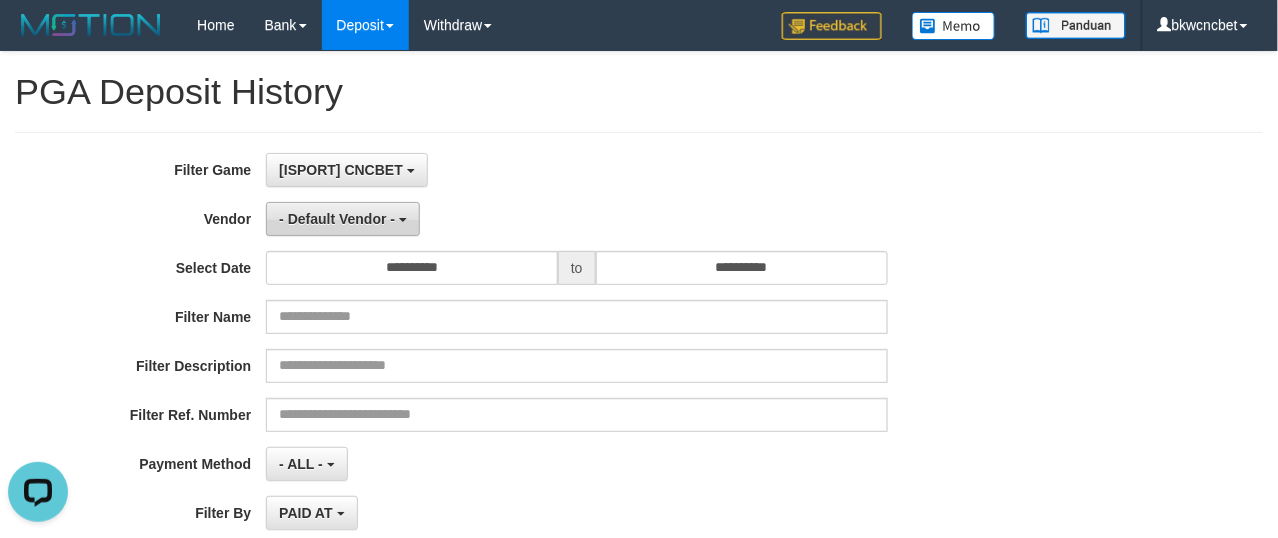 click on "- Default Vendor -" at bounding box center (337, 219) 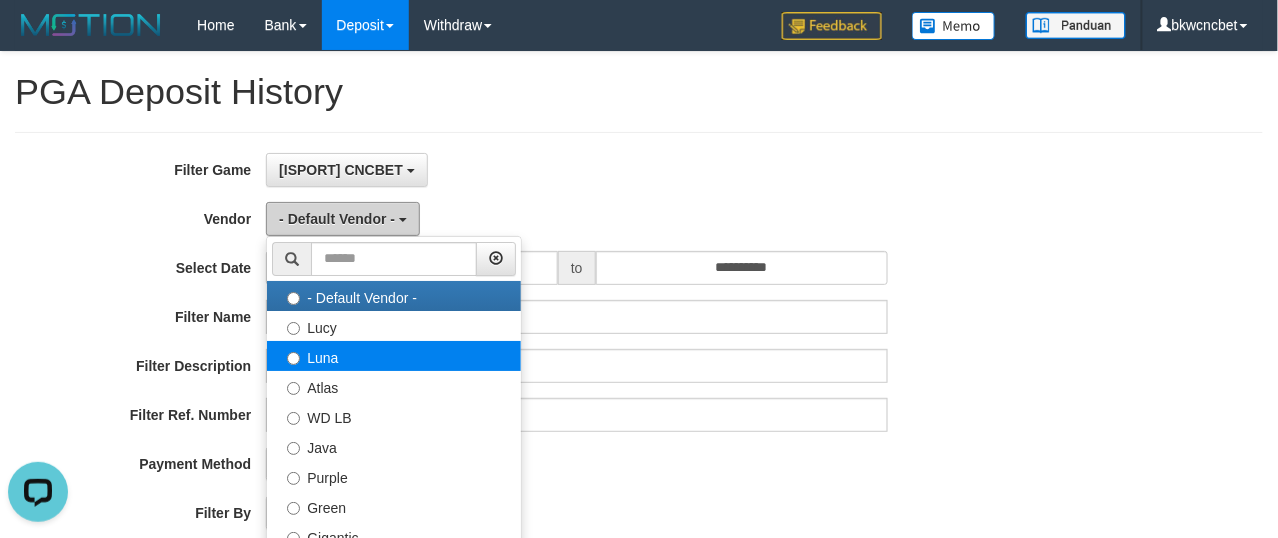 scroll, scrollTop: 222, scrollLeft: 0, axis: vertical 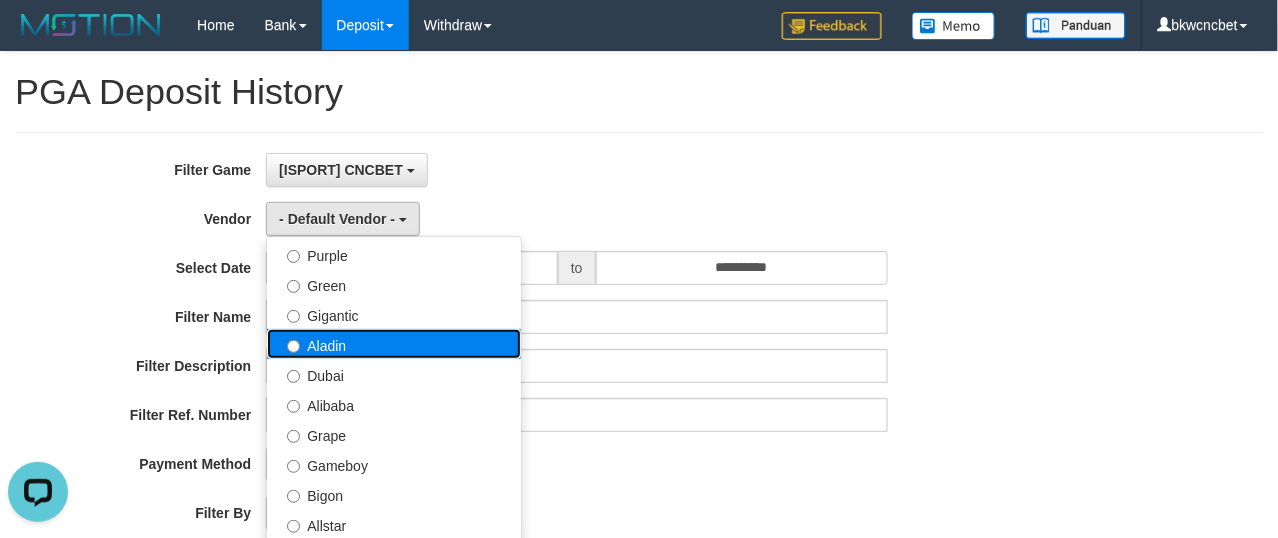 click on "Aladin" at bounding box center (394, 344) 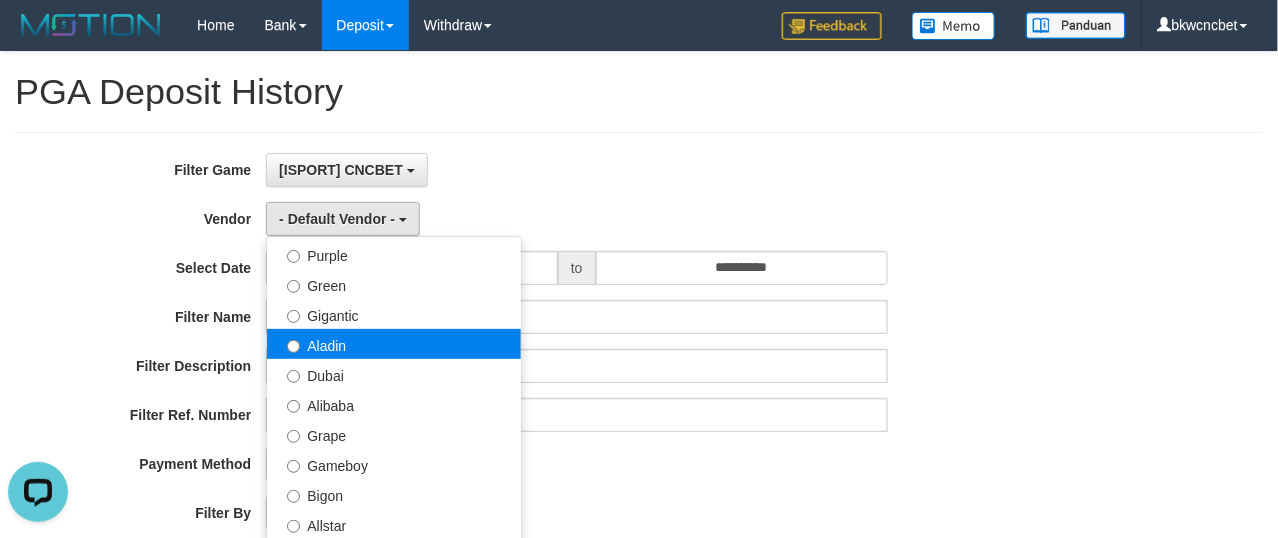 select on "**********" 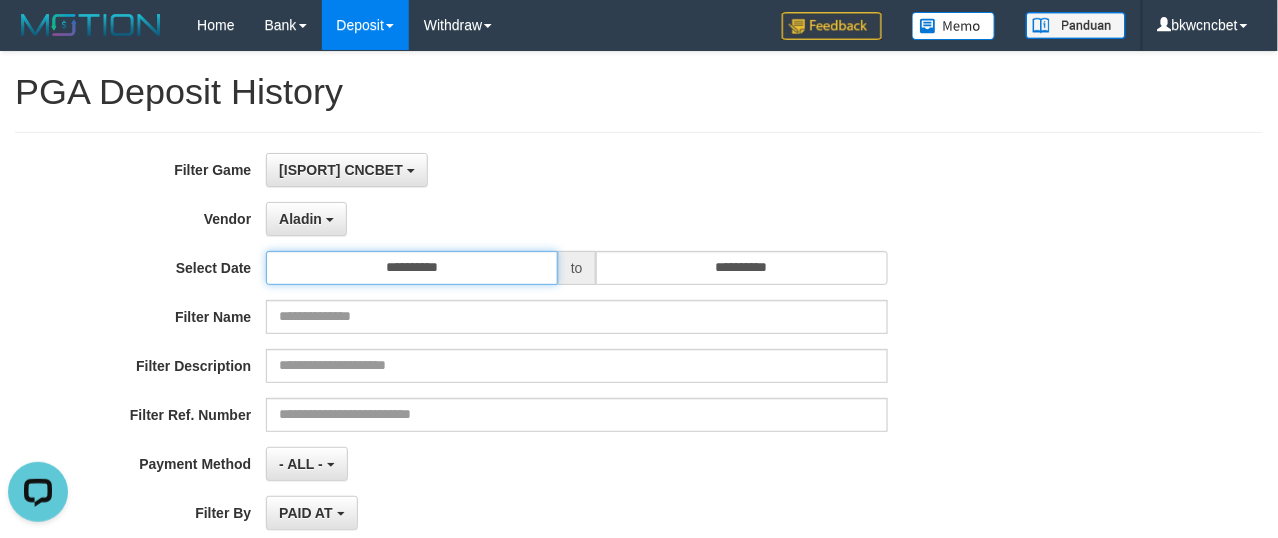 click on "**********" at bounding box center [412, 268] 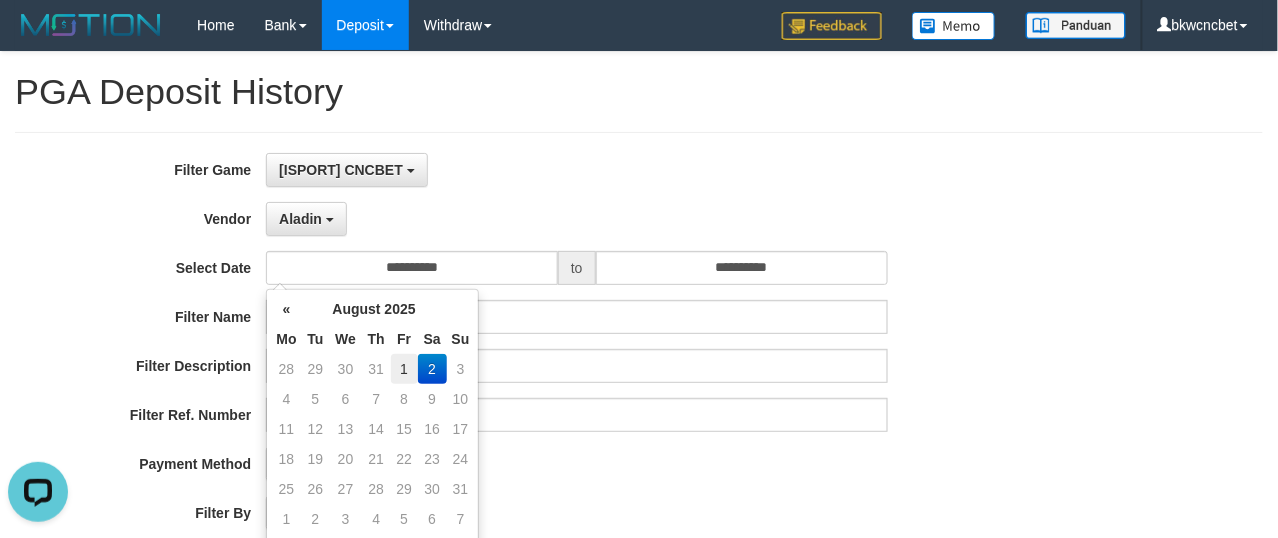 click on "1" at bounding box center (404, 369) 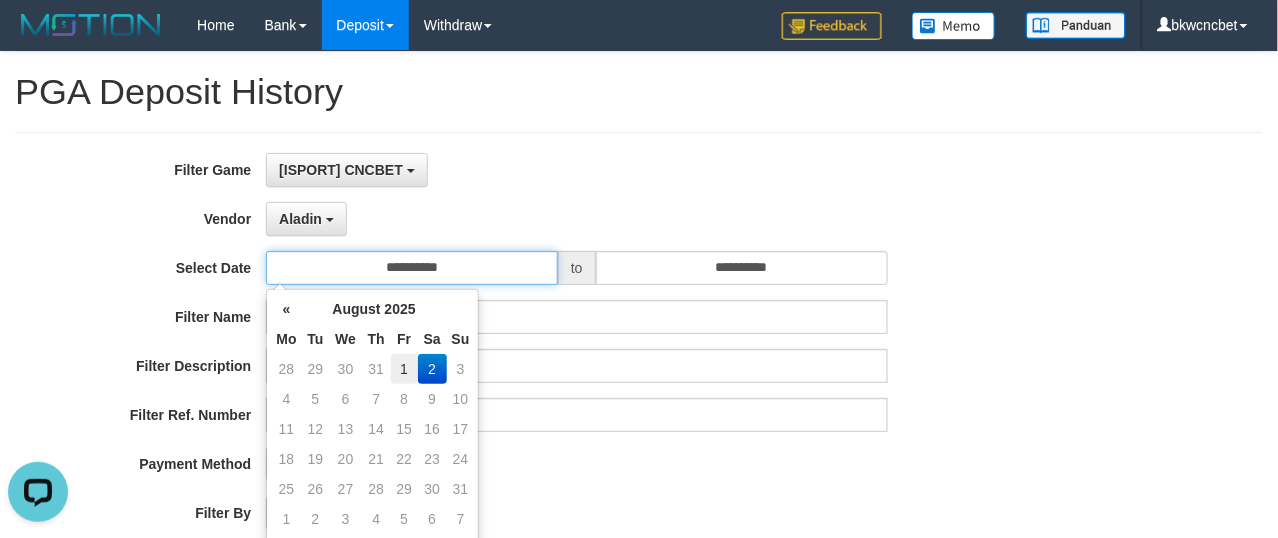 type on "**********" 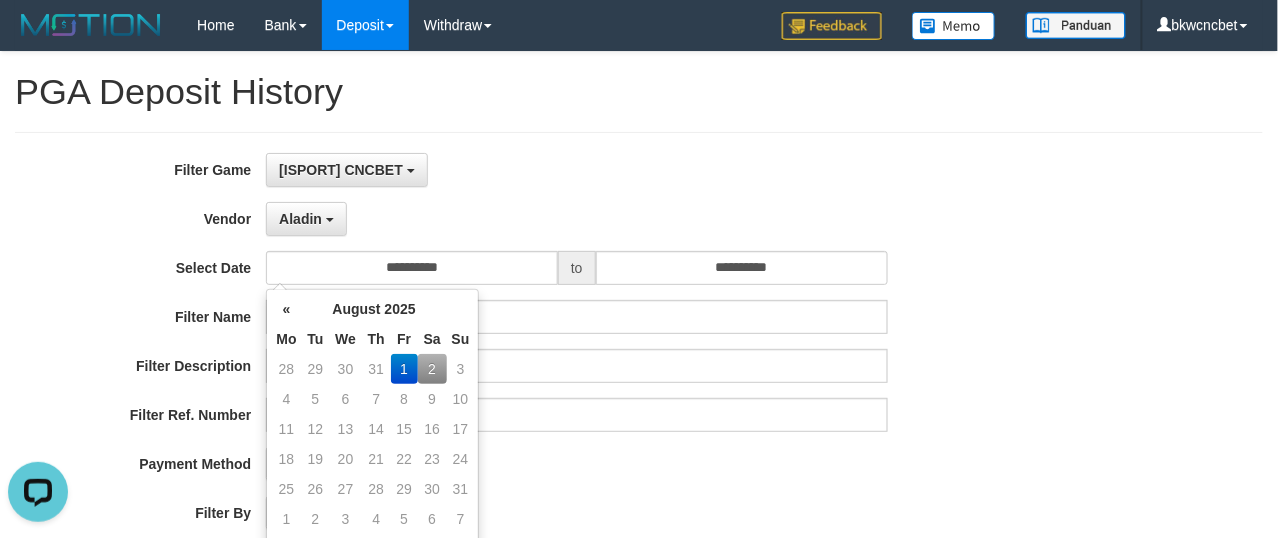 click on "**********" at bounding box center [532, 397] 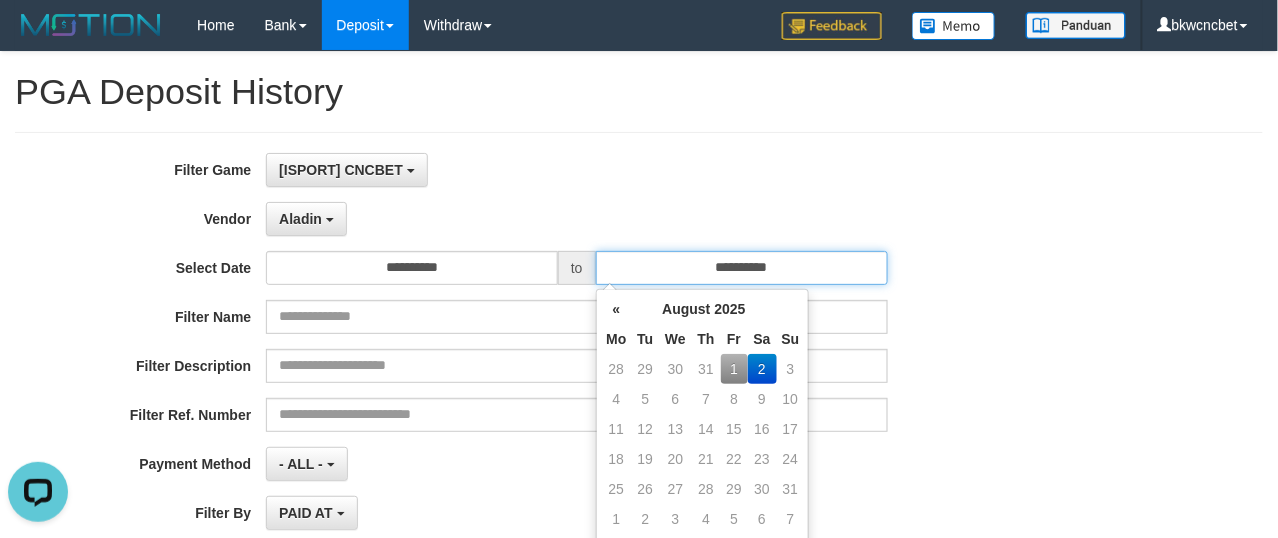 click on "**********" at bounding box center [742, 268] 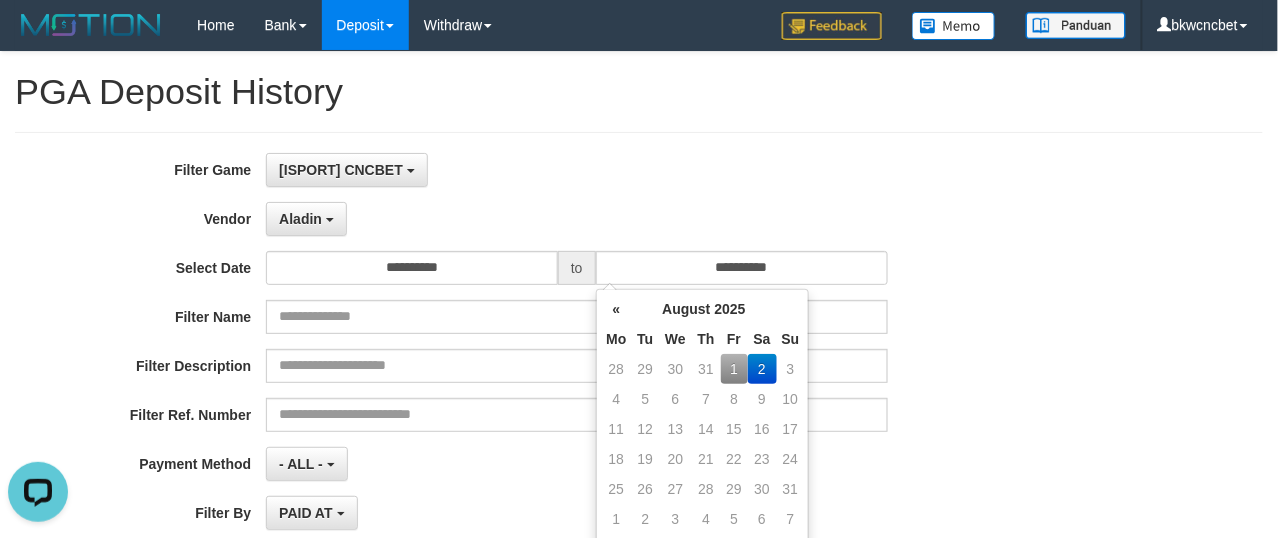 click on "1" at bounding box center (734, 369) 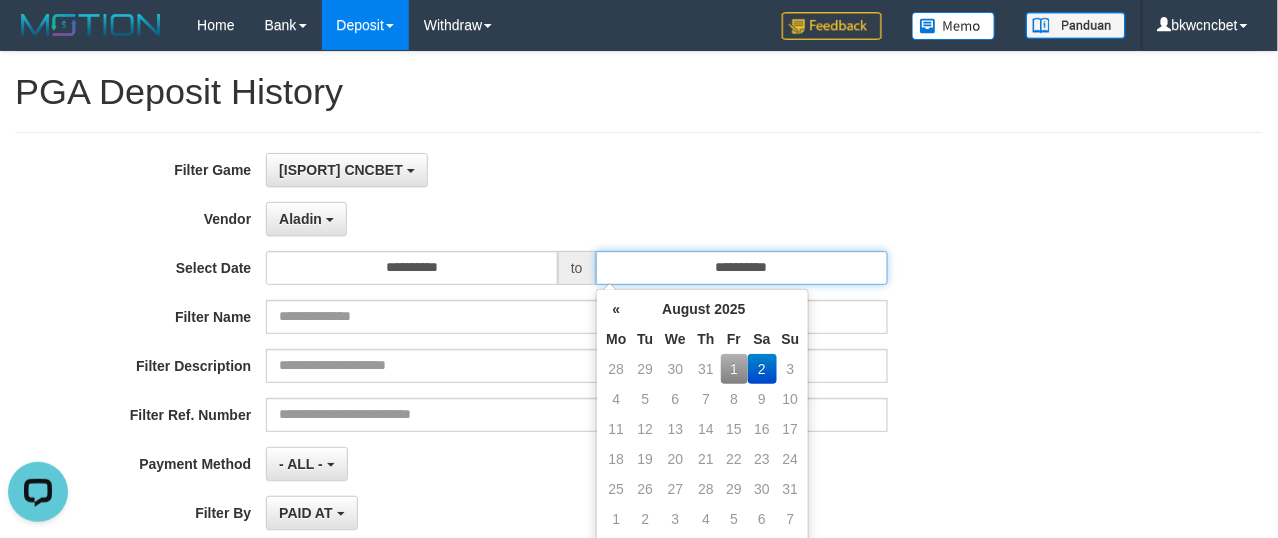 type on "**********" 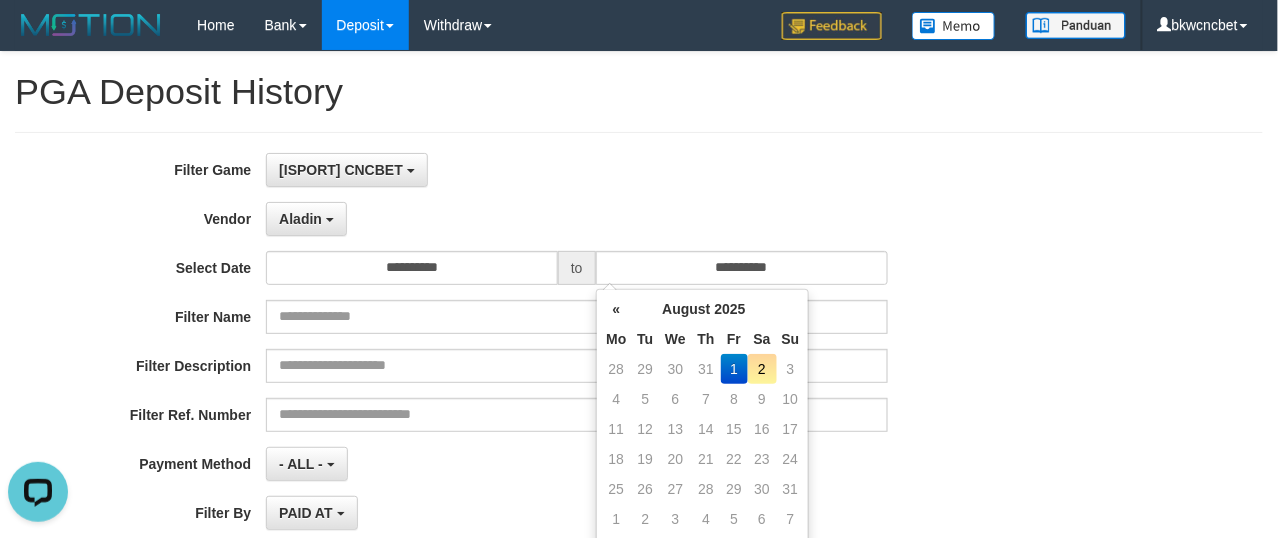 click on "Filter Description" at bounding box center (532, 366) 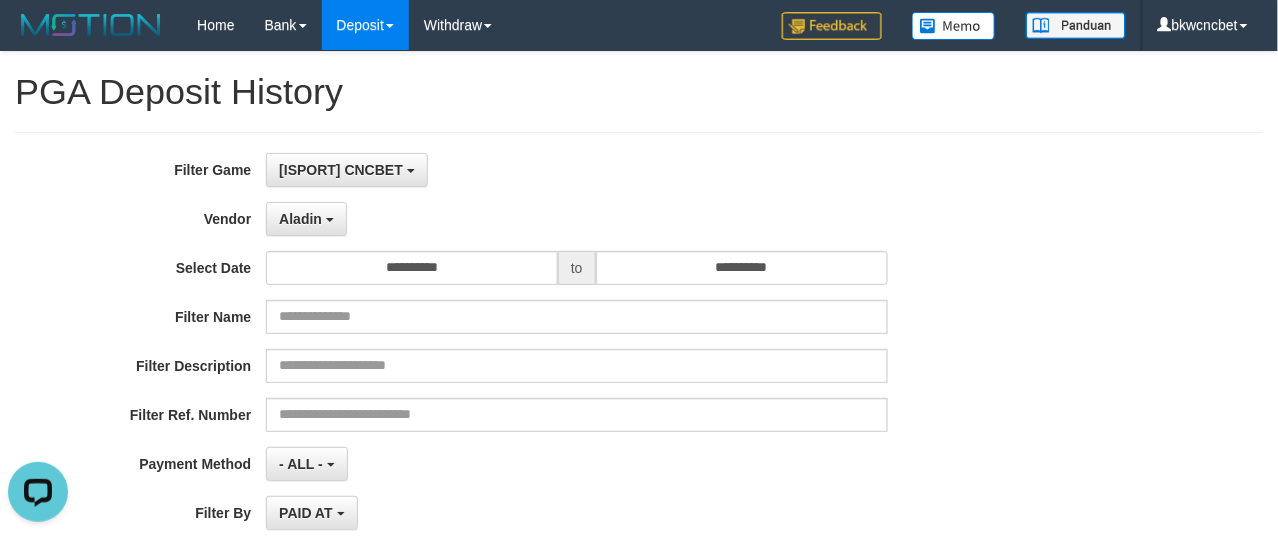 scroll, scrollTop: 222, scrollLeft: 0, axis: vertical 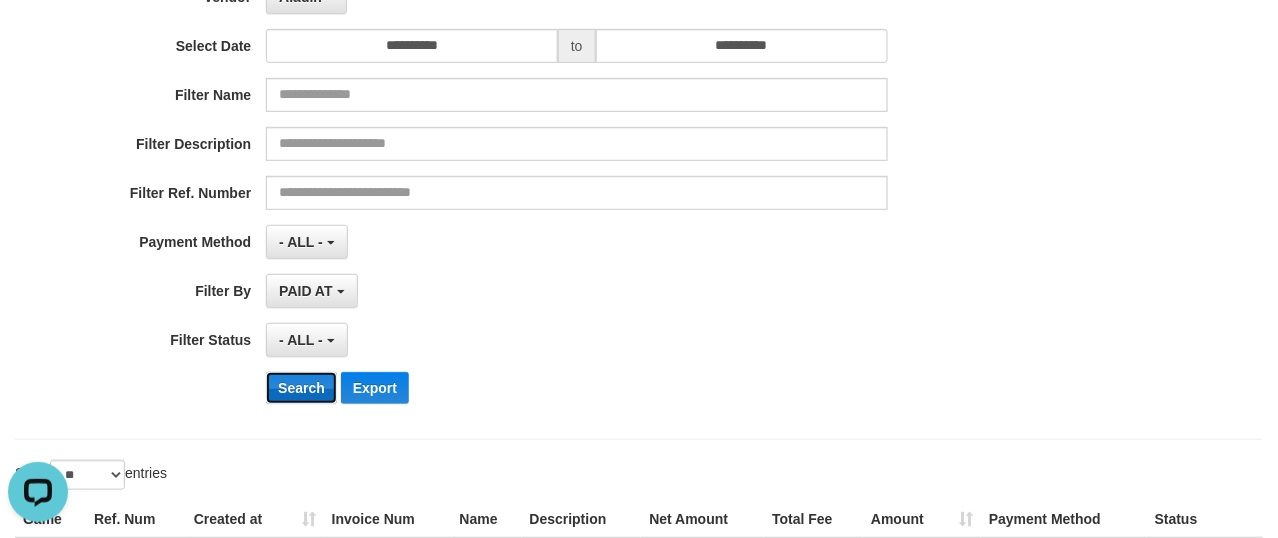click on "Search" at bounding box center (301, 388) 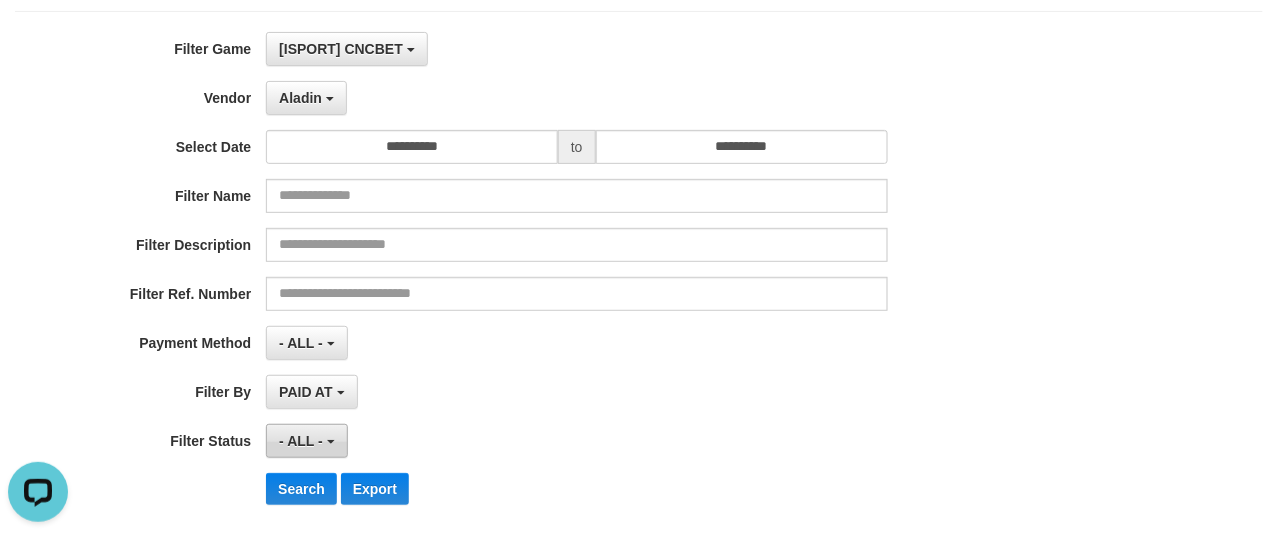 scroll, scrollTop: 0, scrollLeft: 0, axis: both 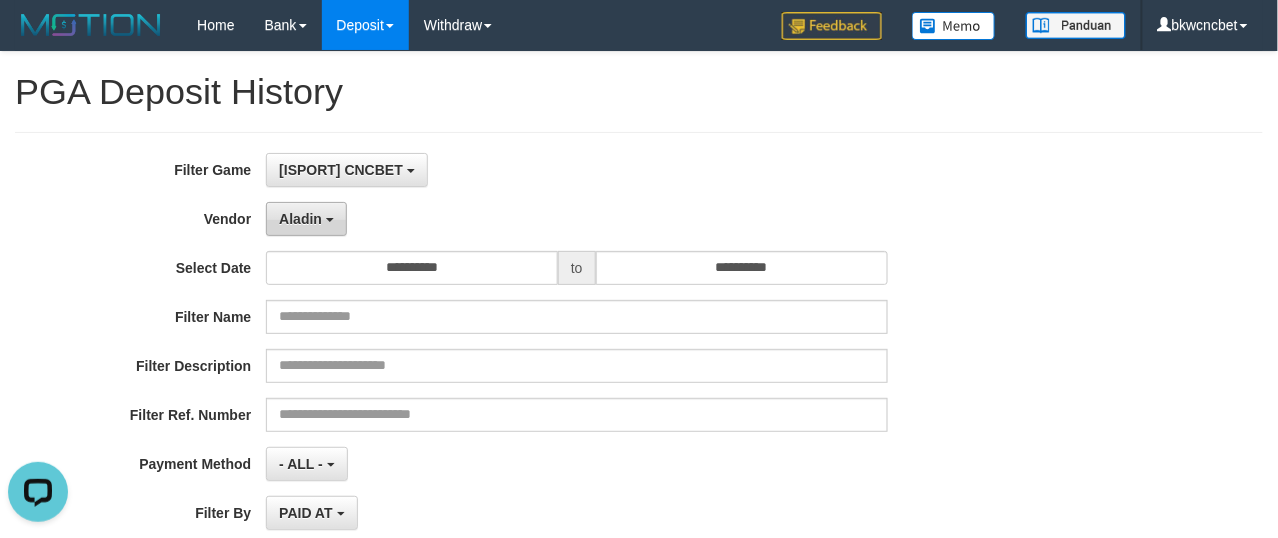 click on "Aladin" at bounding box center (300, 219) 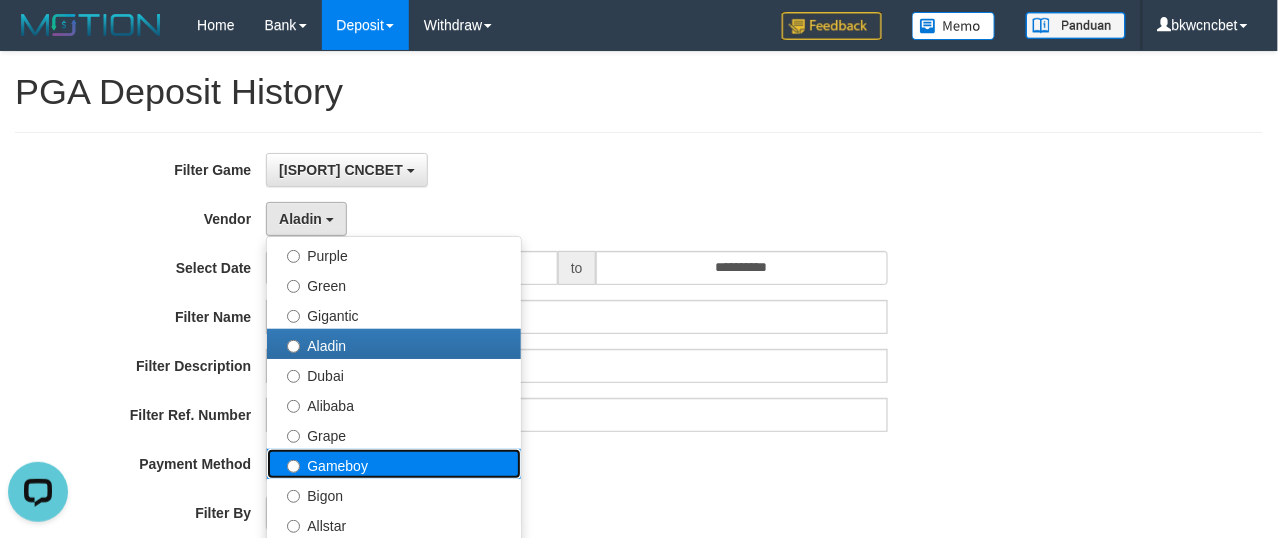 click on "Gameboy" at bounding box center [394, 464] 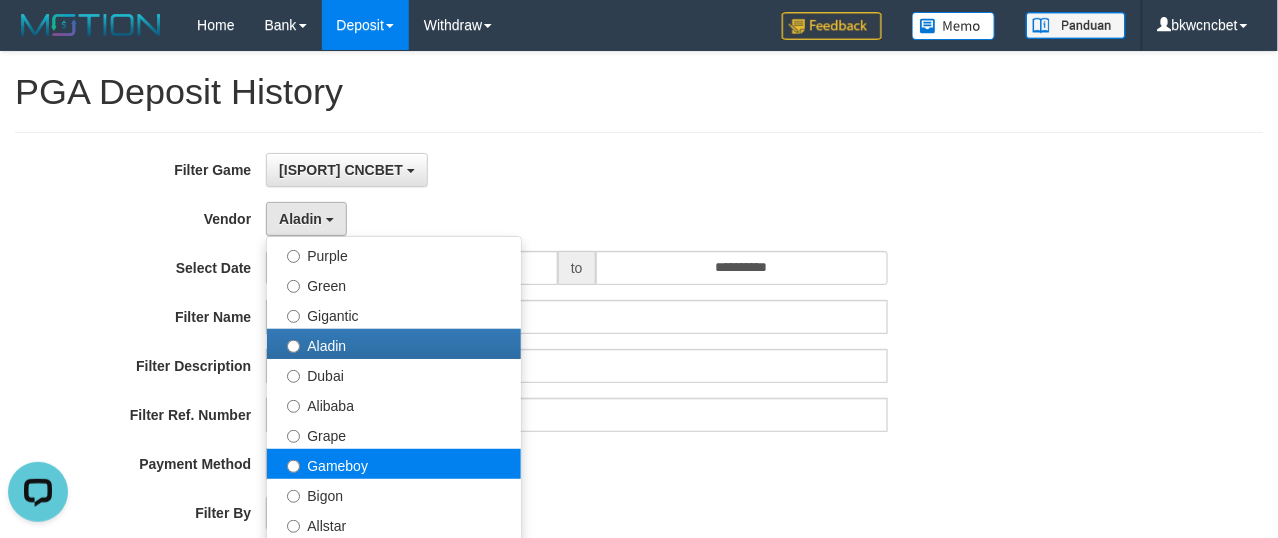 select on "**********" 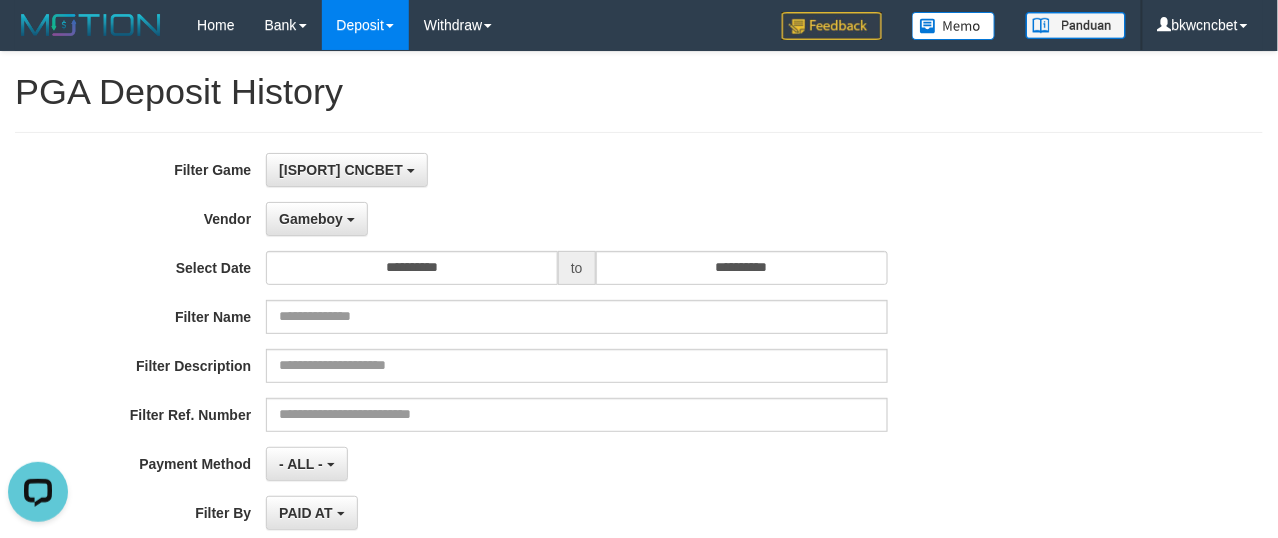 scroll, scrollTop: 222, scrollLeft: 0, axis: vertical 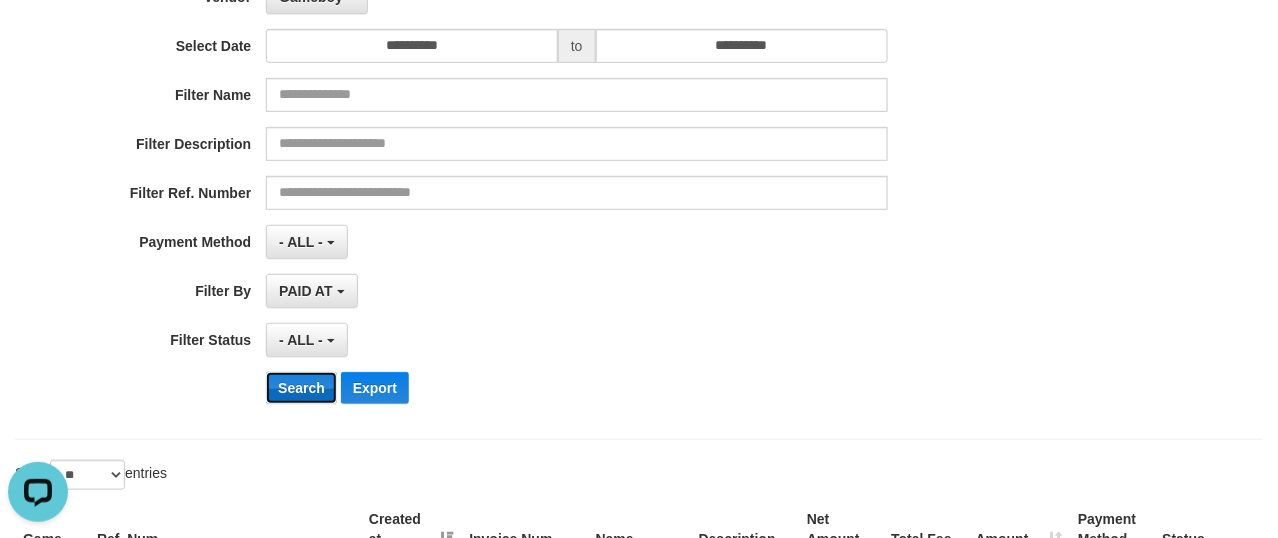 click on "Search" at bounding box center [301, 388] 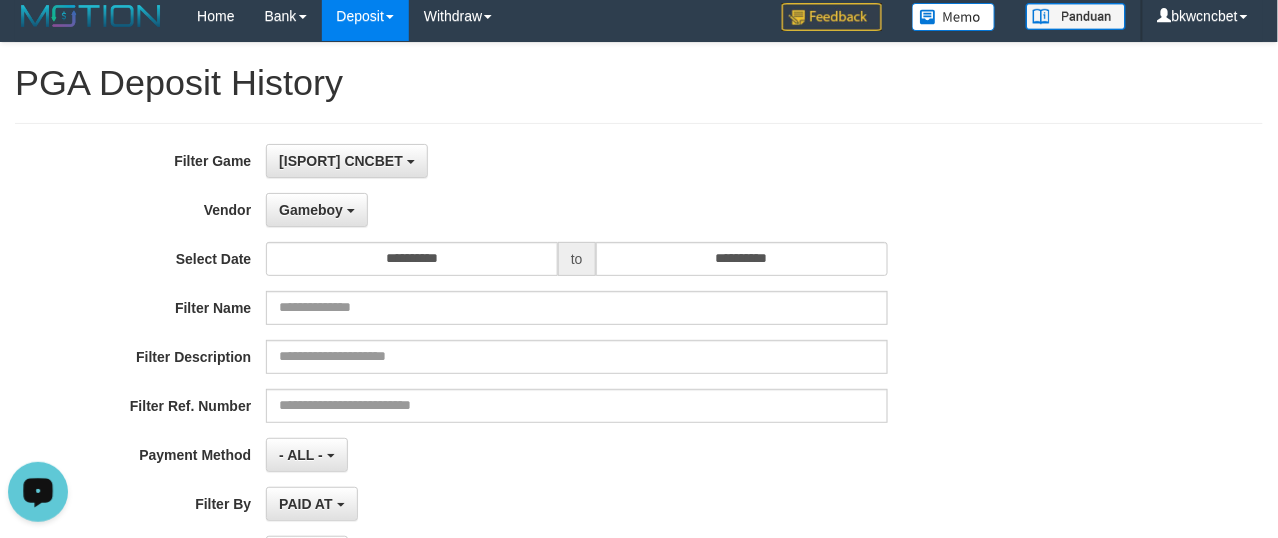 scroll, scrollTop: 0, scrollLeft: 0, axis: both 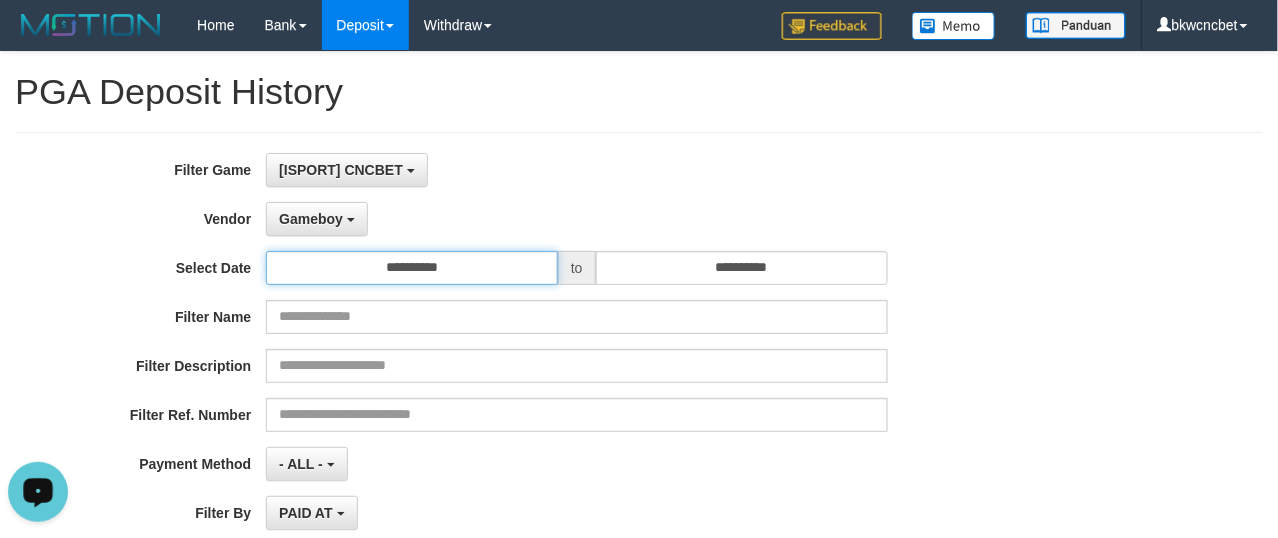 click on "**********" at bounding box center (412, 268) 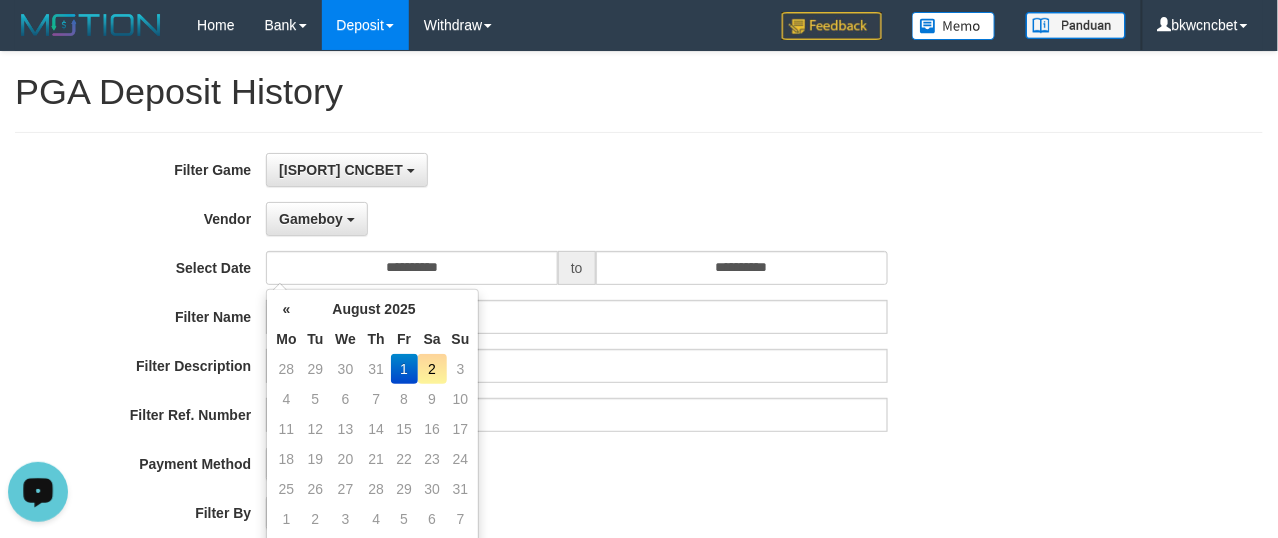 drag, startPoint x: 426, startPoint y: 368, endPoint x: 677, endPoint y: 313, distance: 256.95526 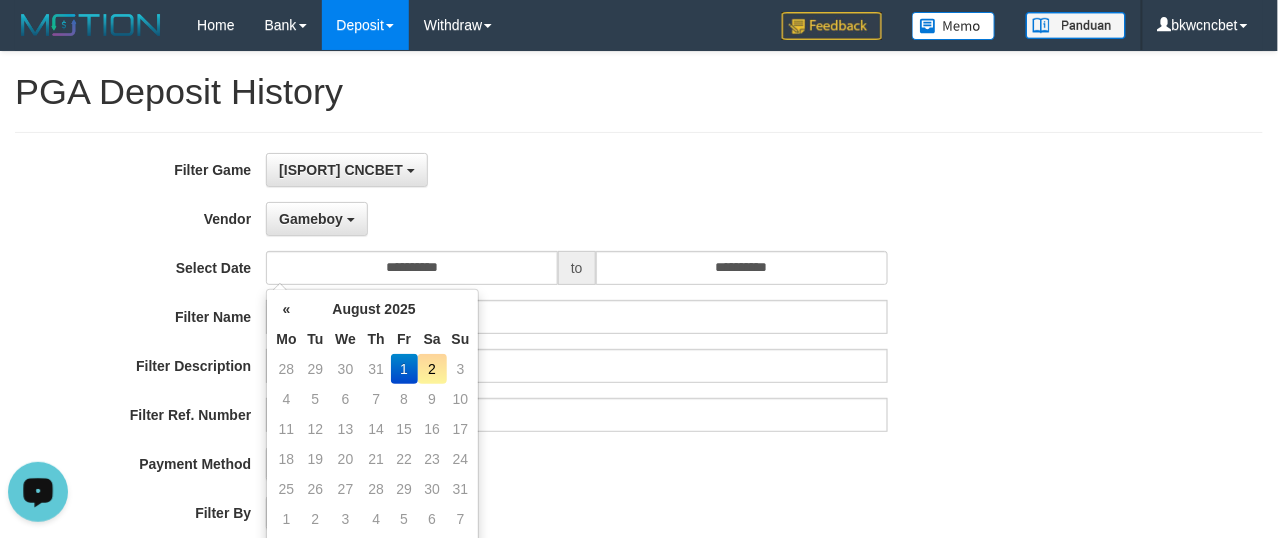 click on "2" at bounding box center (432, 369) 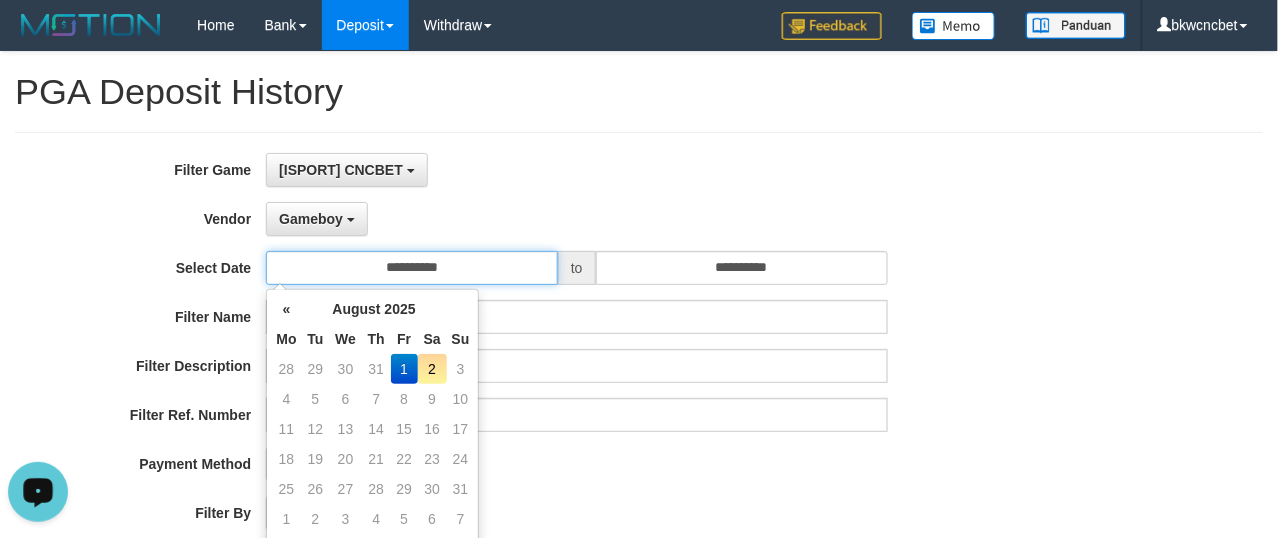 type on "**********" 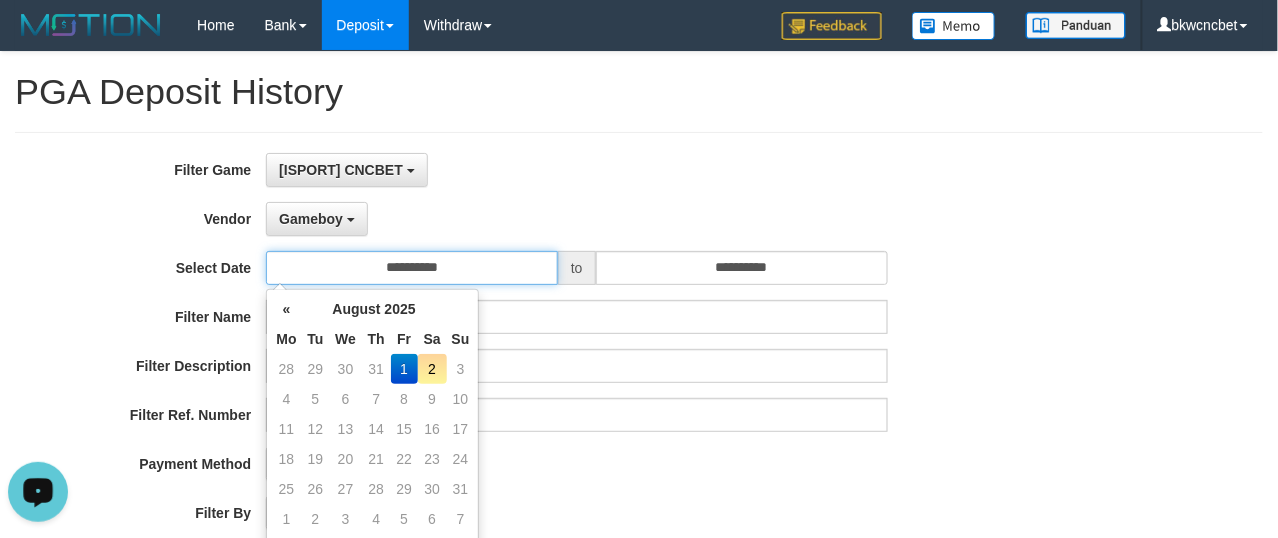 type on "**********" 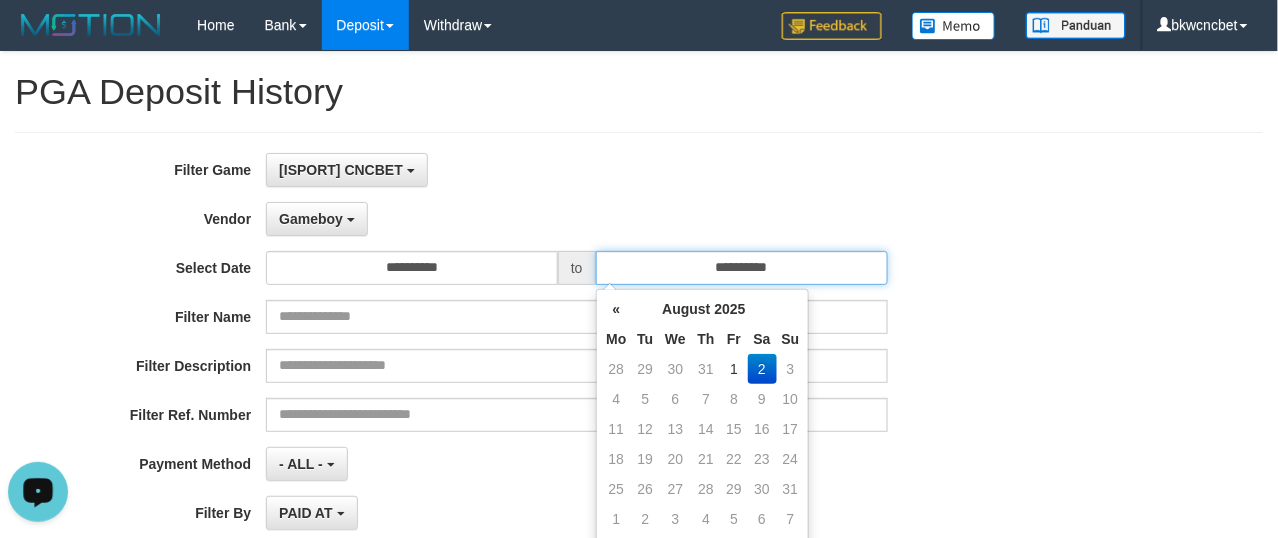 click on "**********" at bounding box center [742, 268] 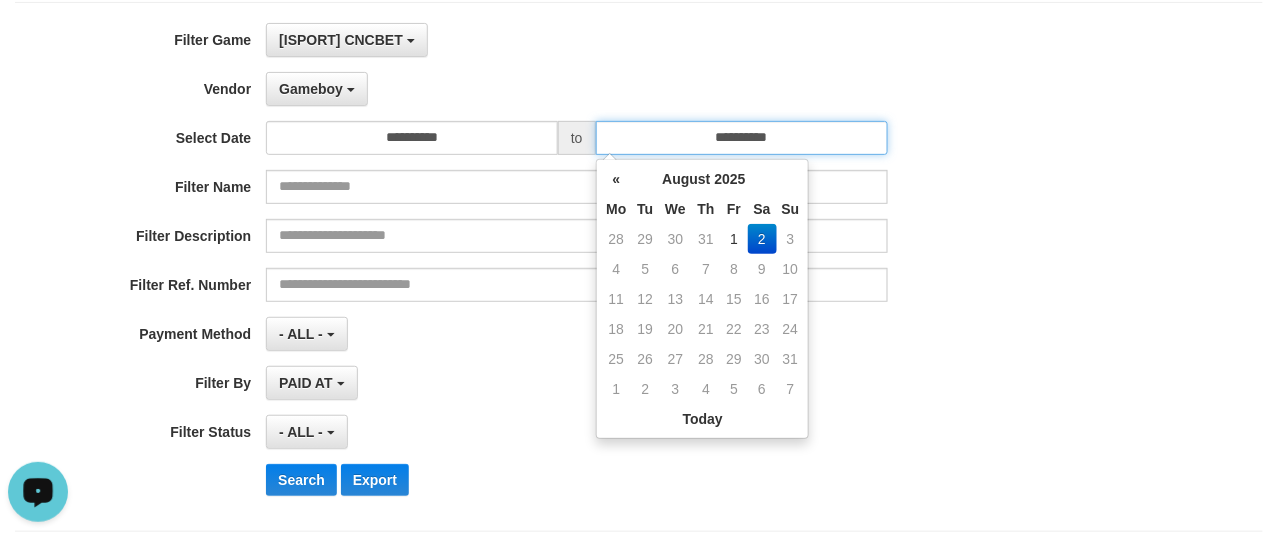 scroll, scrollTop: 222, scrollLeft: 0, axis: vertical 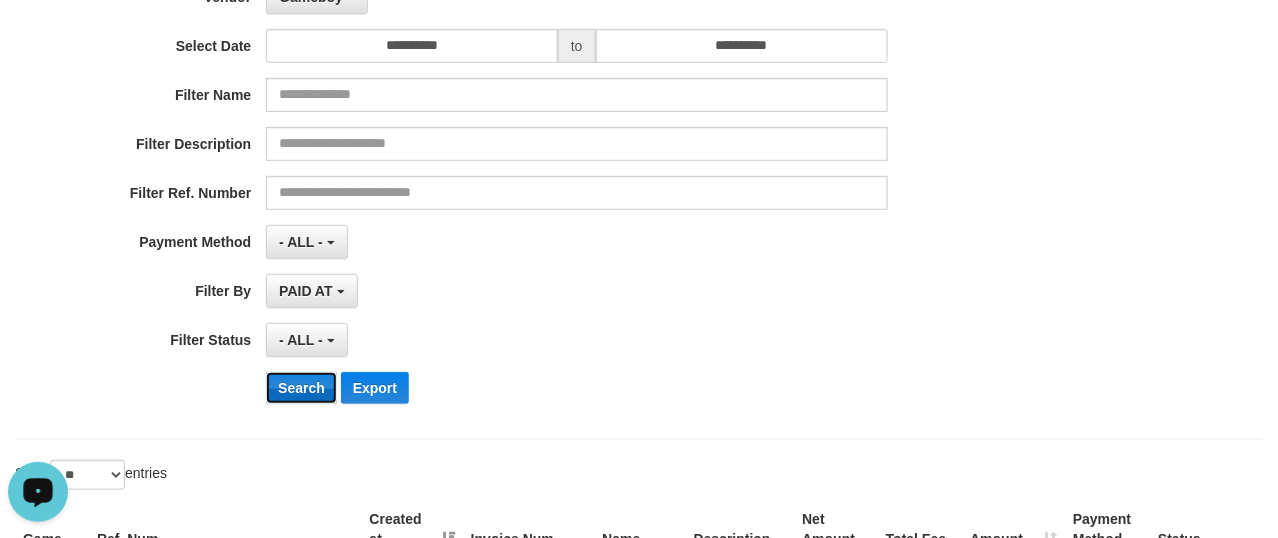 click on "Search" at bounding box center (301, 388) 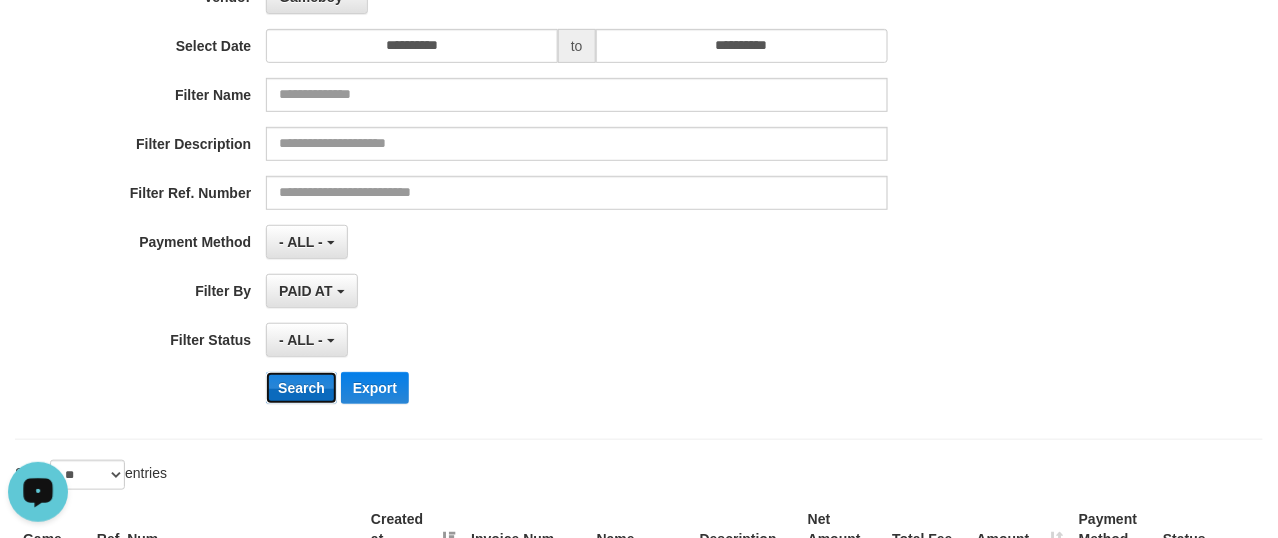 click on "Search" at bounding box center [301, 388] 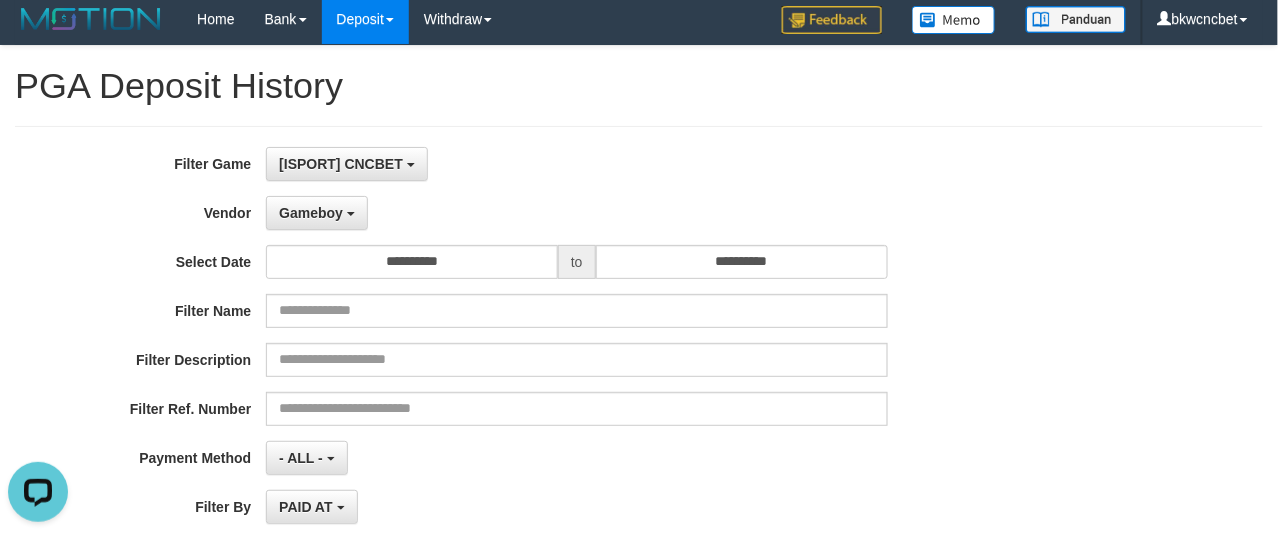 scroll, scrollTop: 0, scrollLeft: 0, axis: both 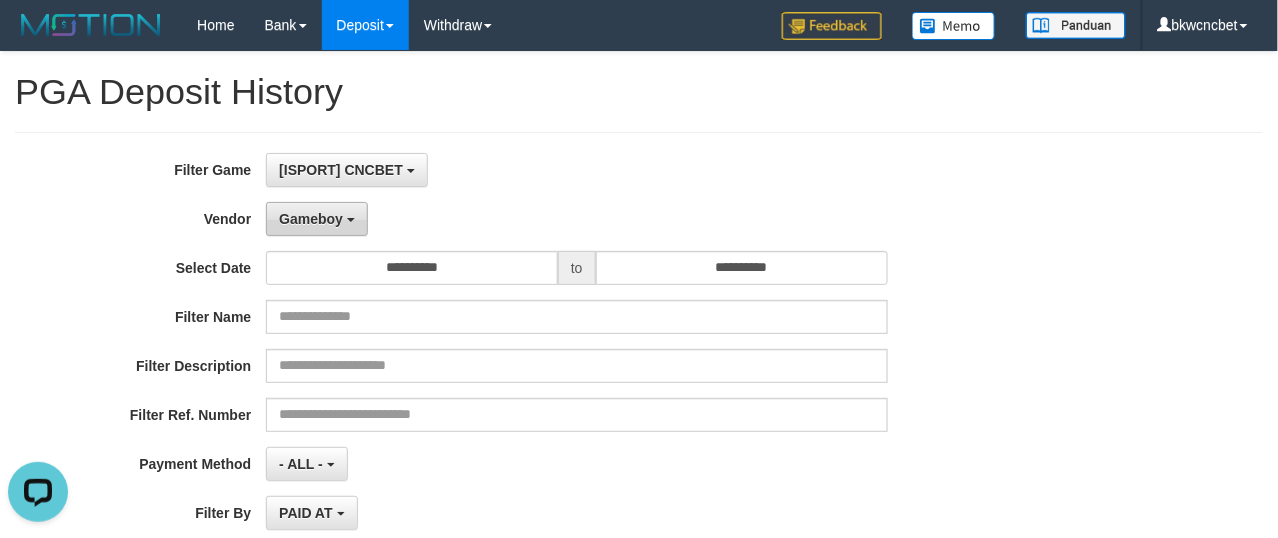 click on "Gameboy" at bounding box center (311, 219) 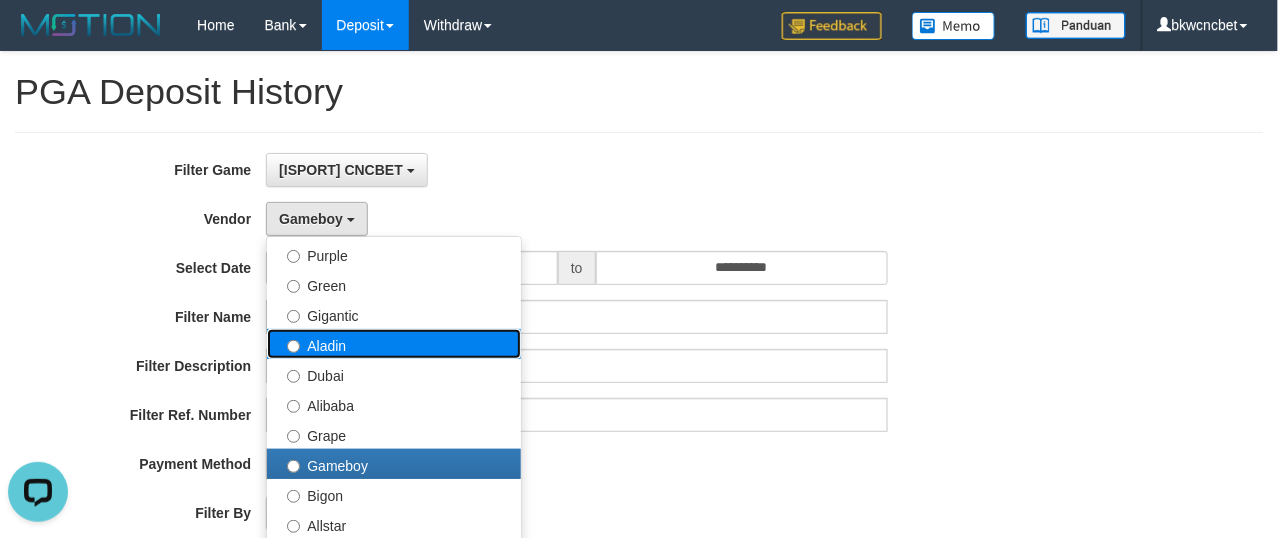 click on "Aladin" at bounding box center [394, 344] 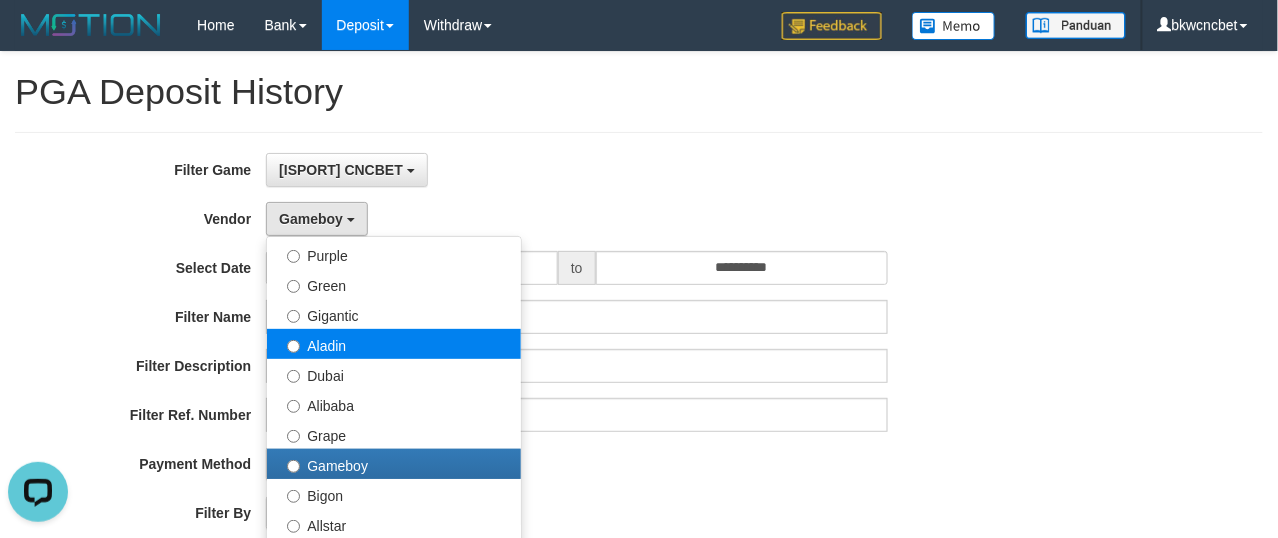 select on "**********" 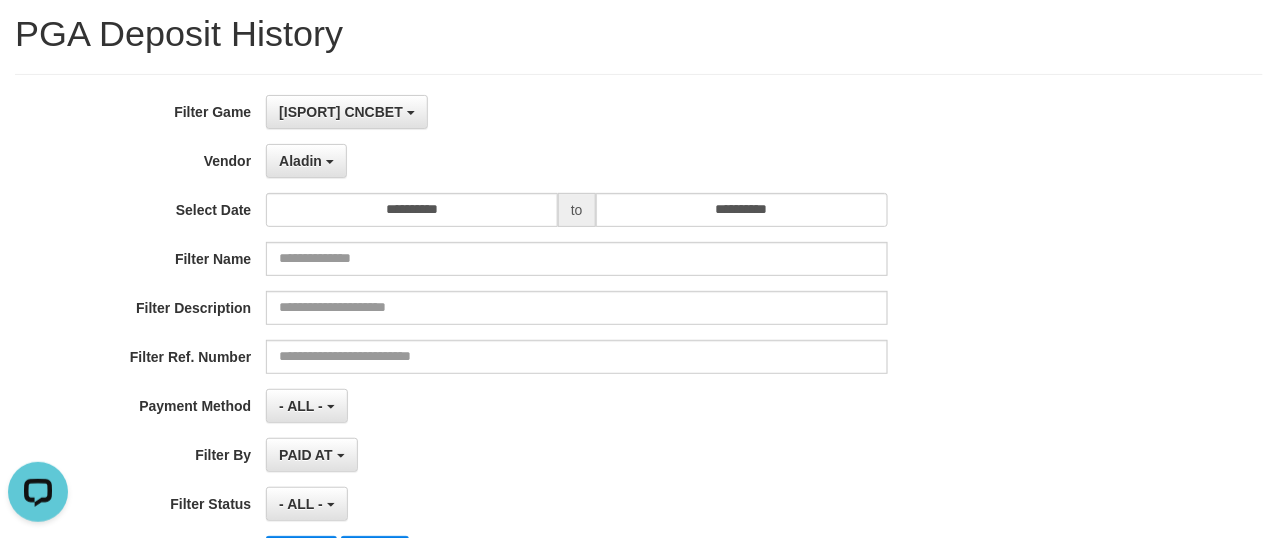 scroll, scrollTop: 222, scrollLeft: 0, axis: vertical 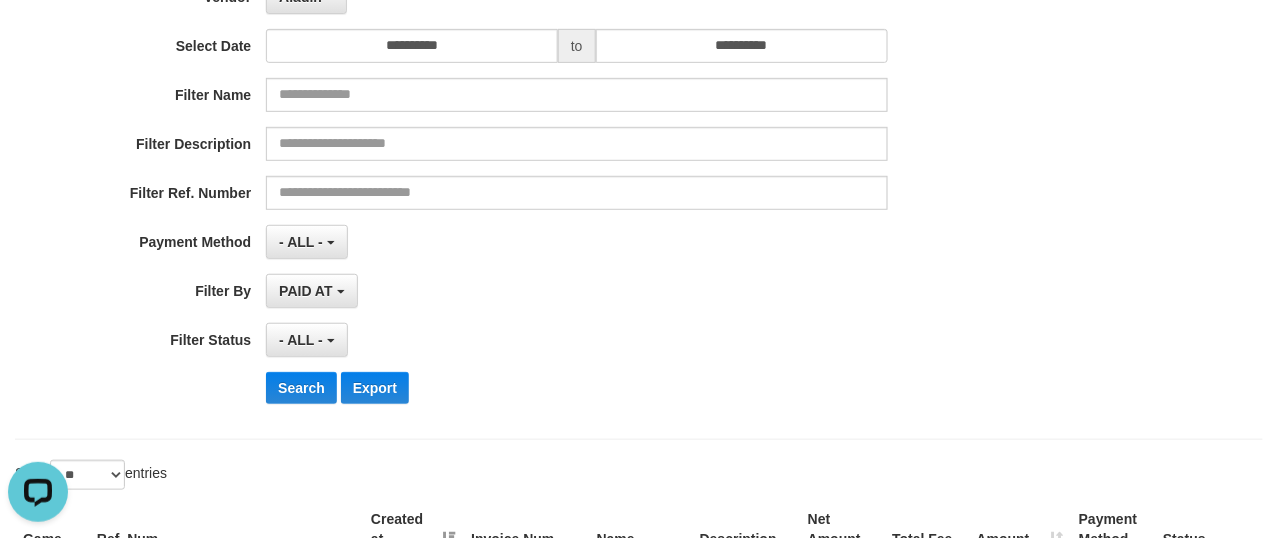 click on "**********" at bounding box center [532, 175] 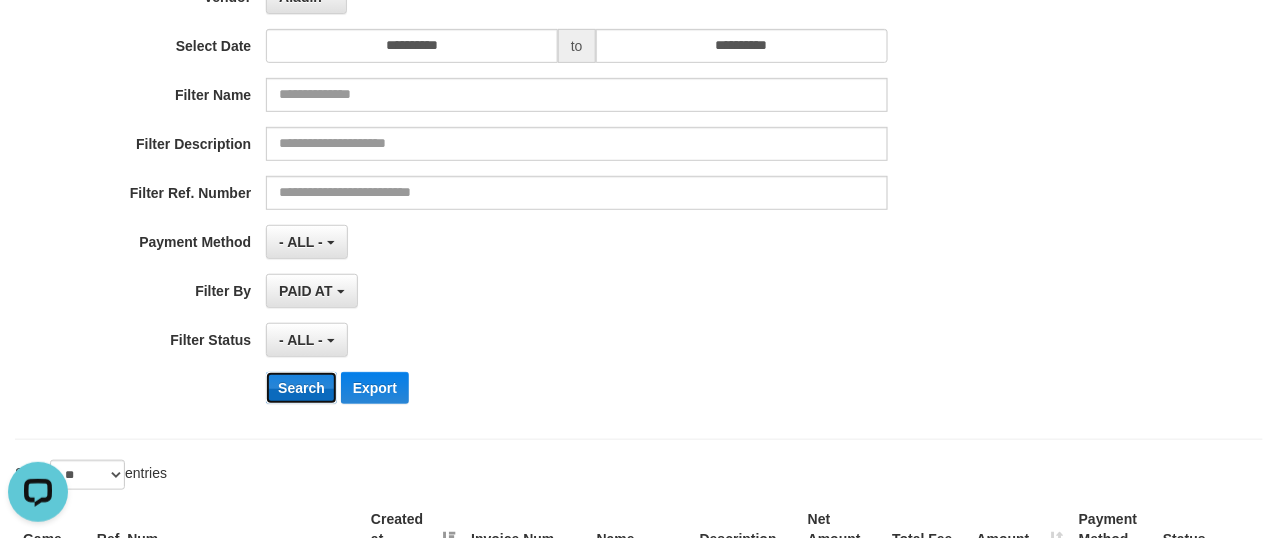 click on "Search" at bounding box center (301, 388) 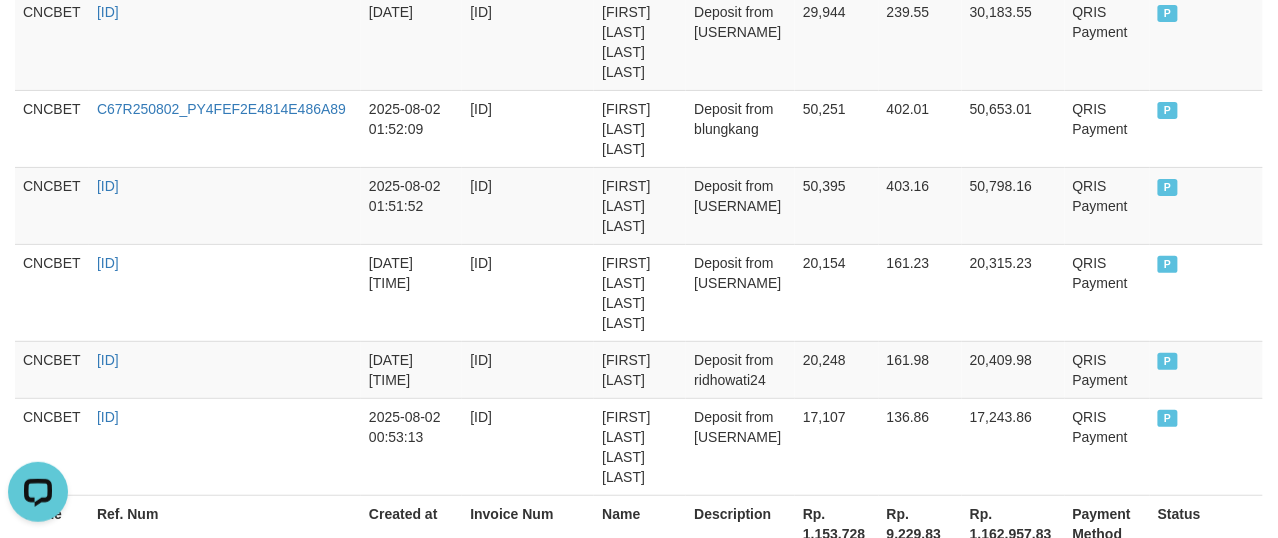 scroll, scrollTop: 1998, scrollLeft: 0, axis: vertical 